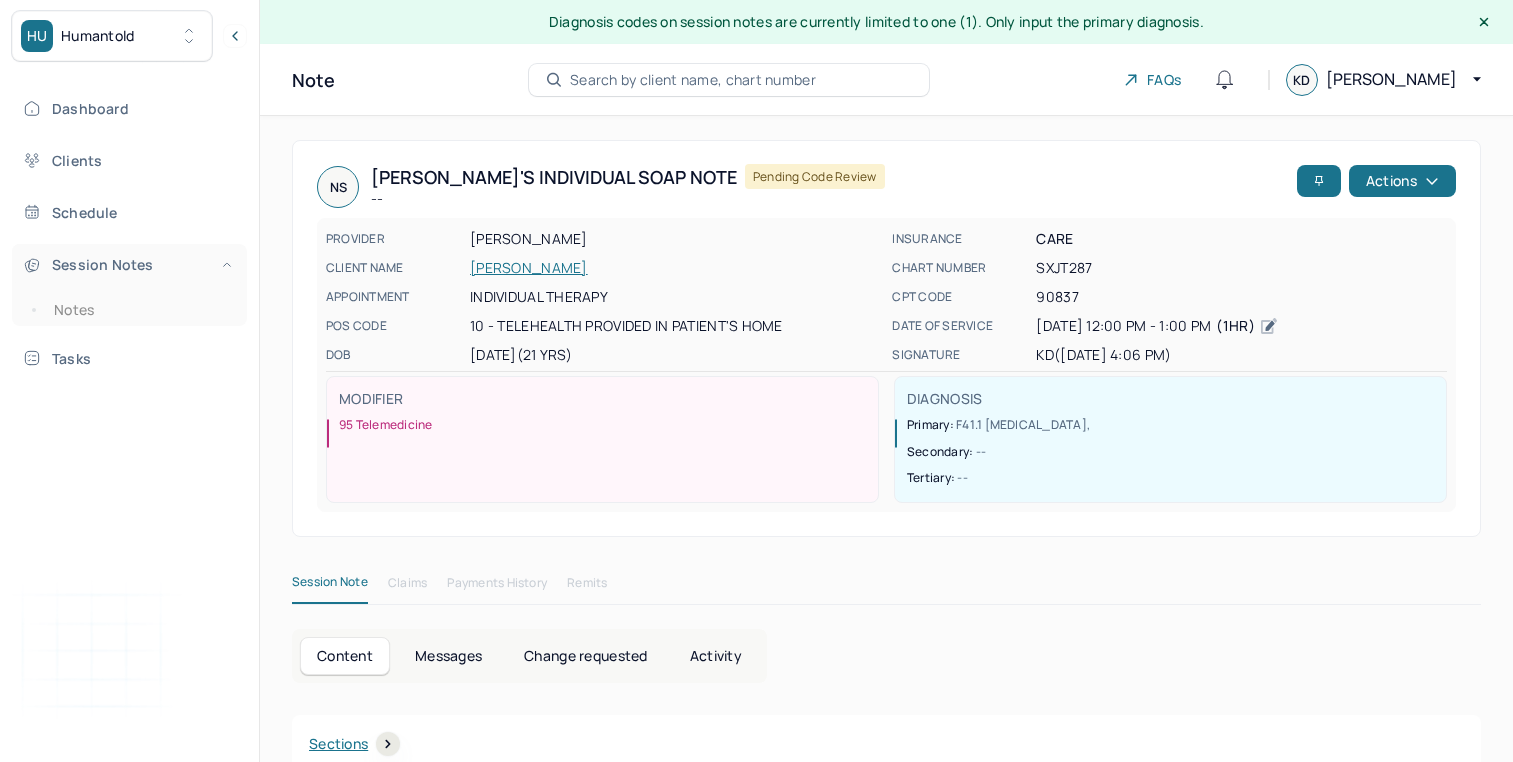 scroll, scrollTop: 0, scrollLeft: 0, axis: both 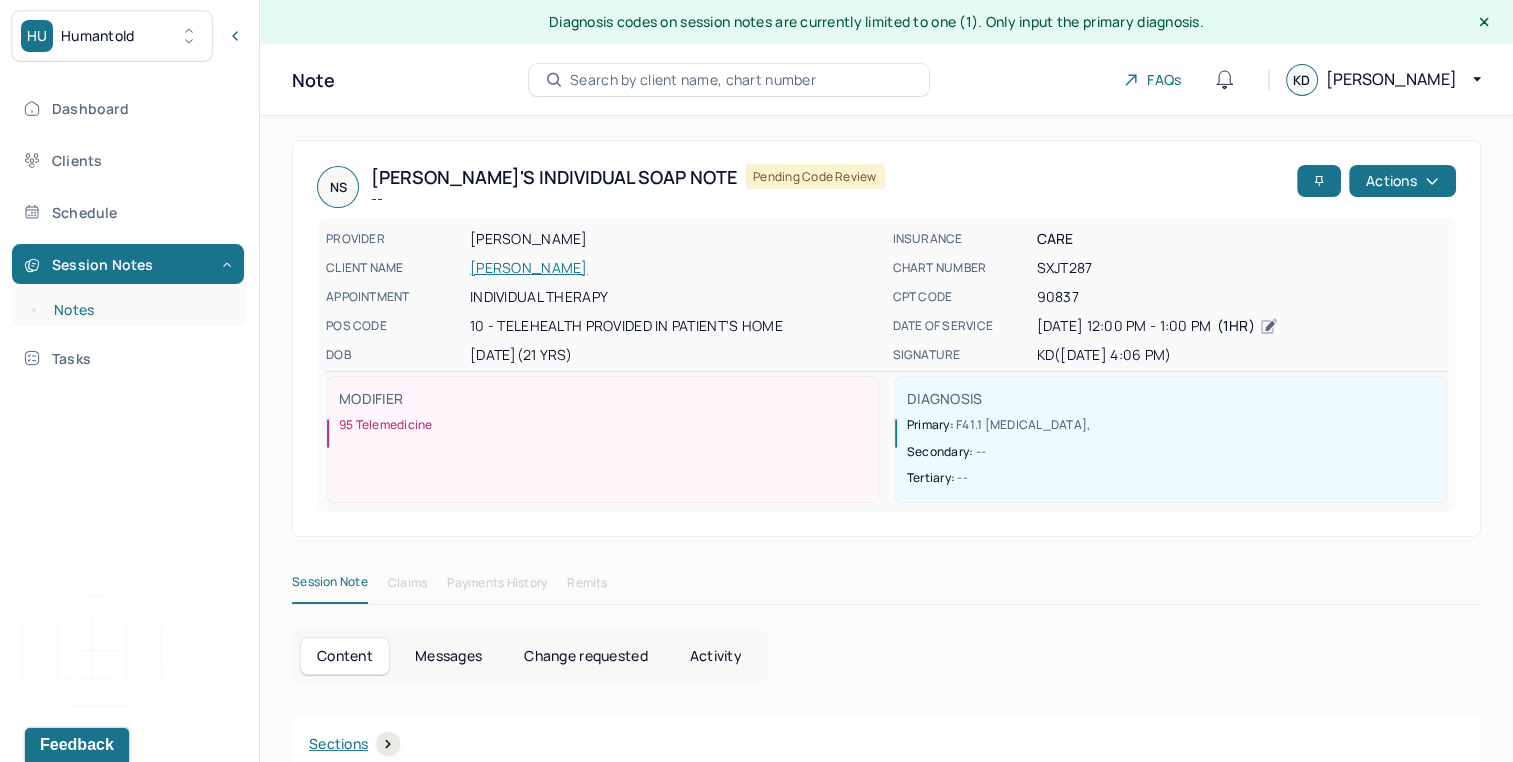 click on "Notes" at bounding box center (139, 310) 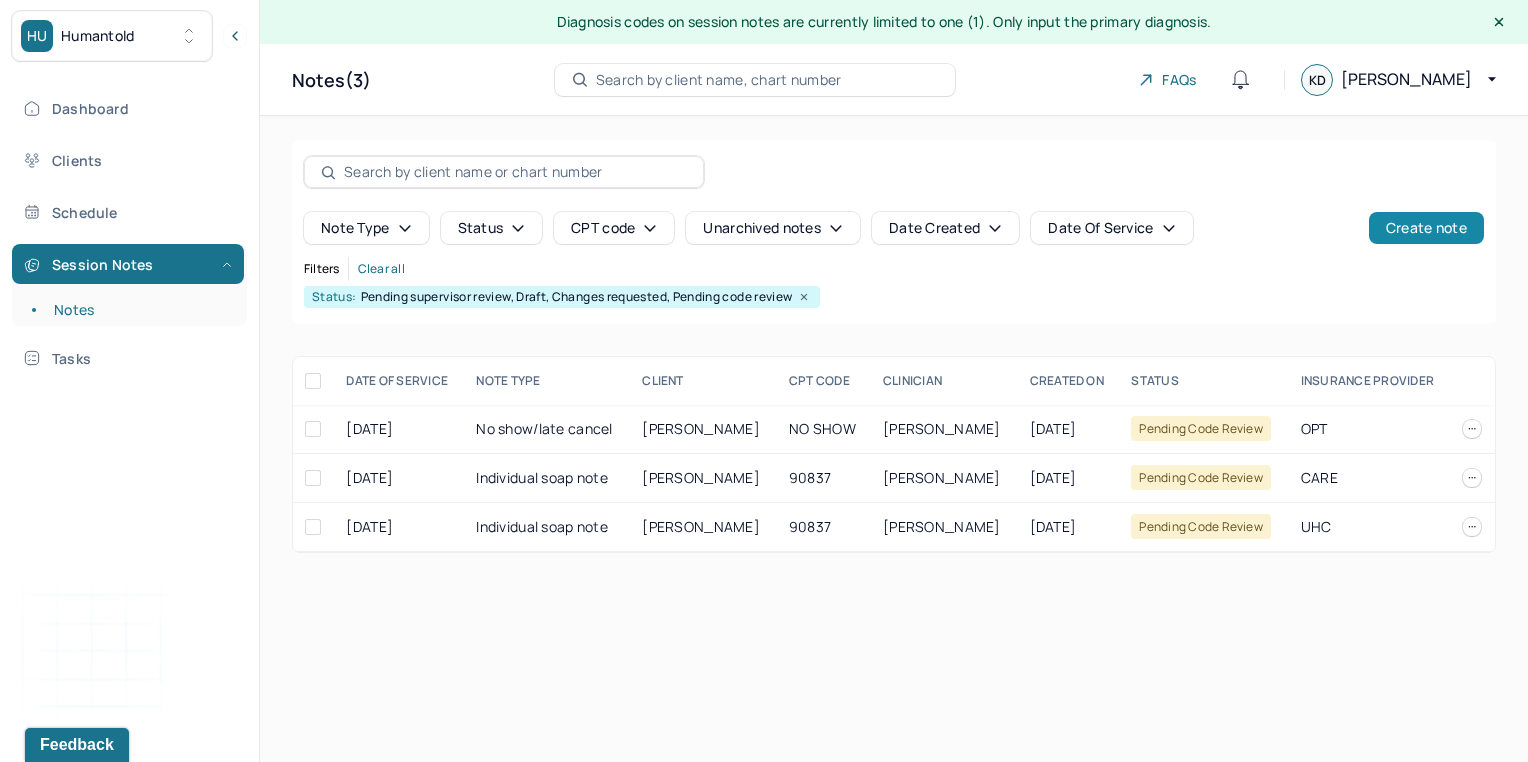 click on "Create note" at bounding box center [1426, 228] 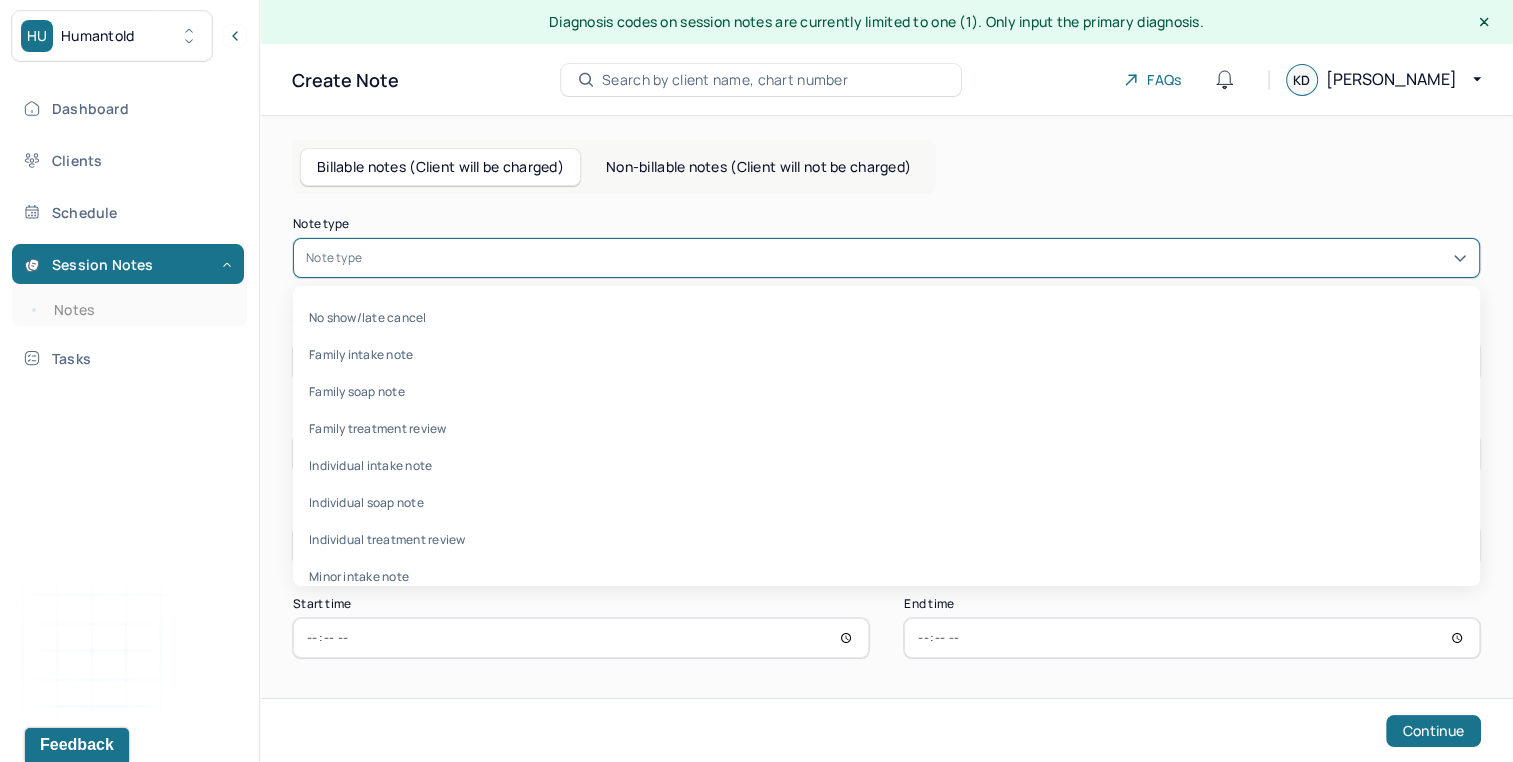 click at bounding box center (916, 258) 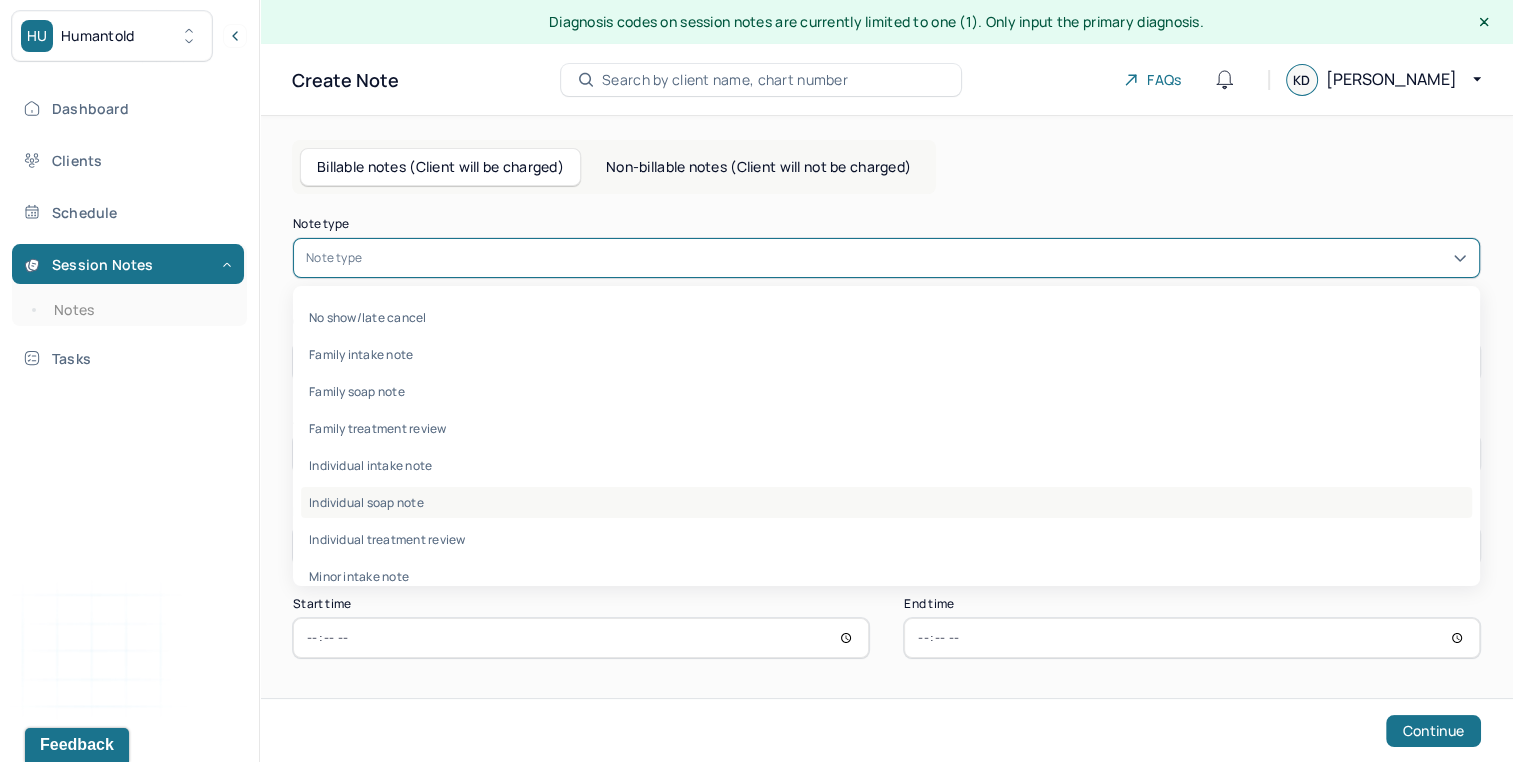 click on "Individual soap note" at bounding box center (886, 502) 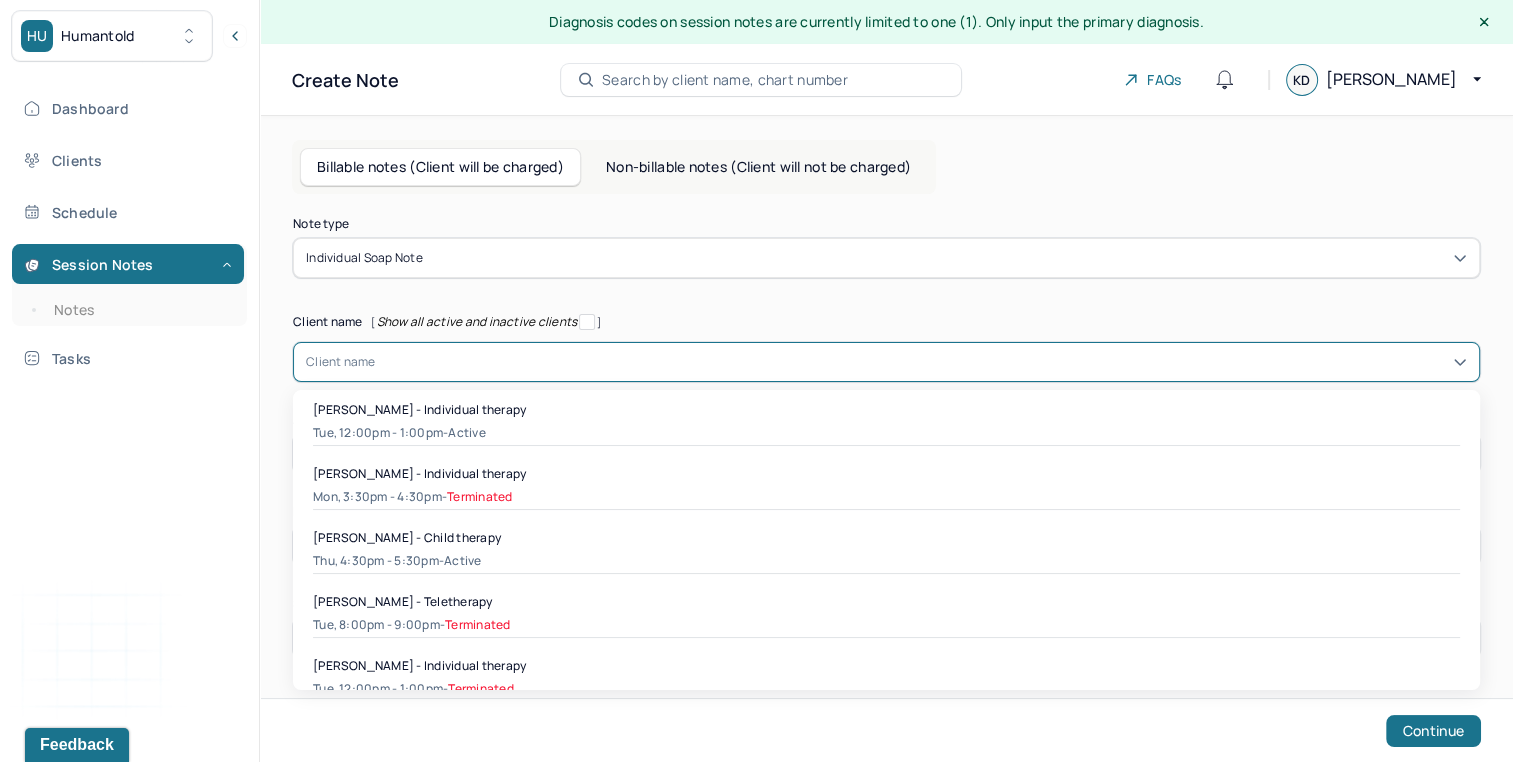 click at bounding box center [921, 362] 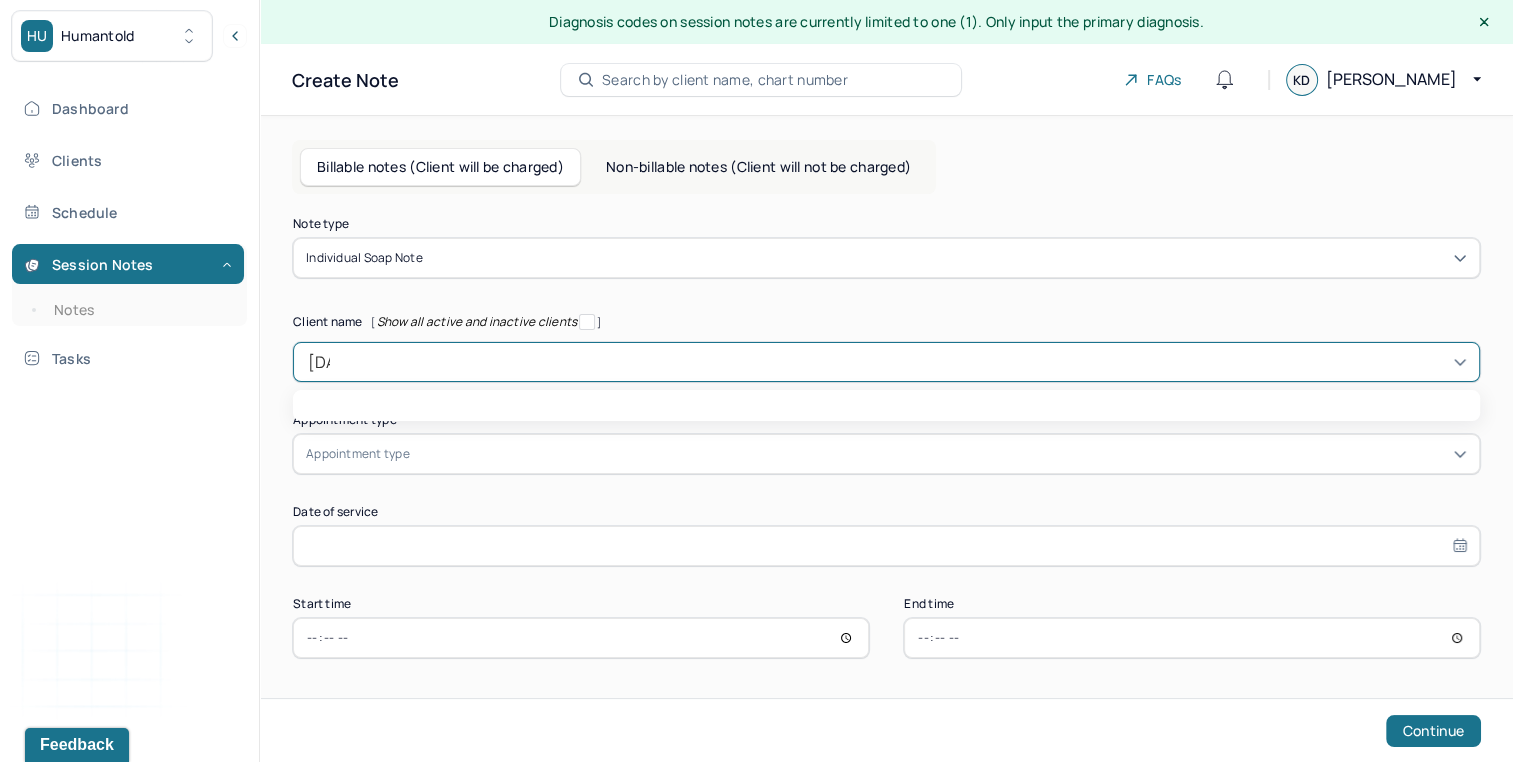 type on "juli" 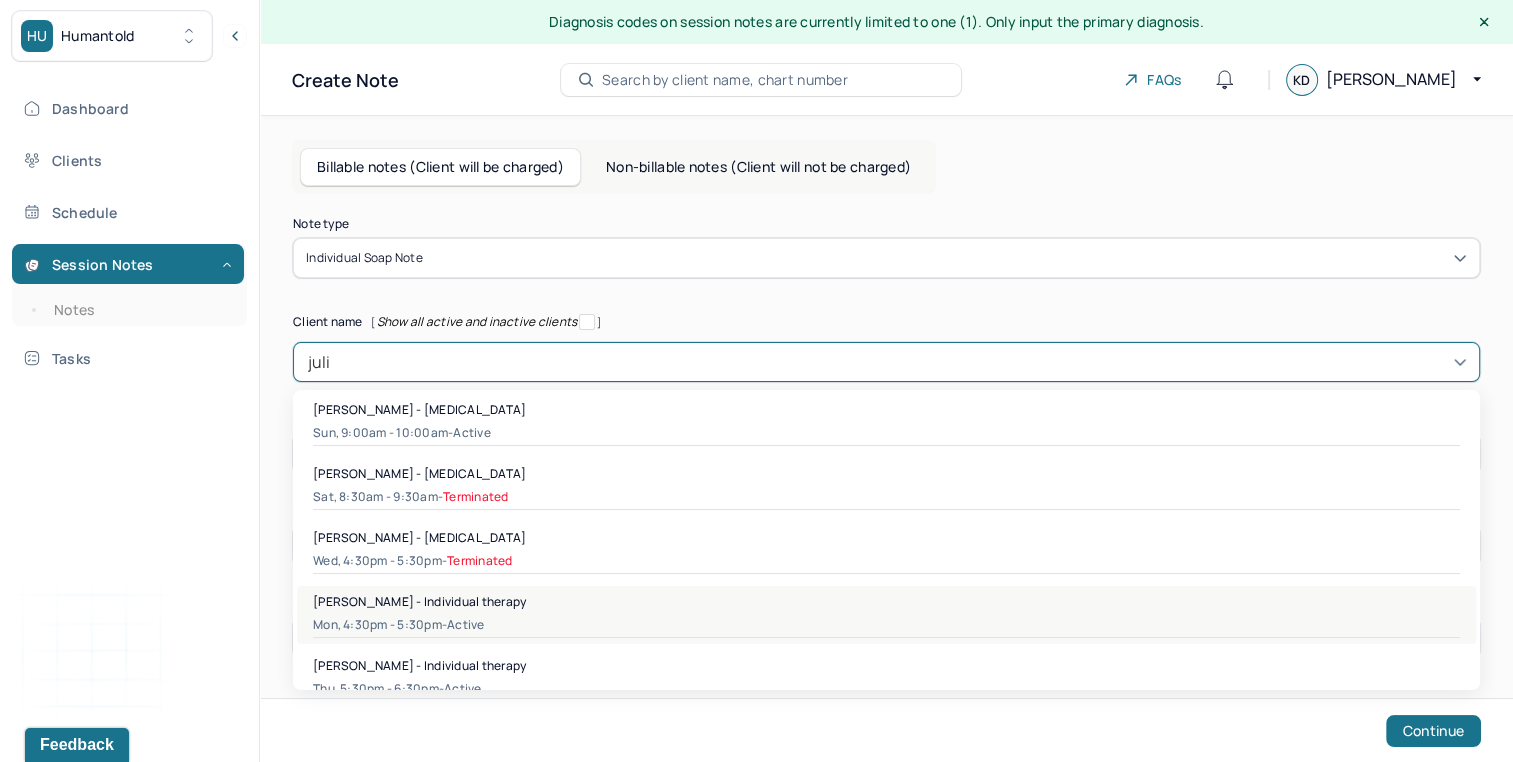 click on "active" at bounding box center [465, 625] 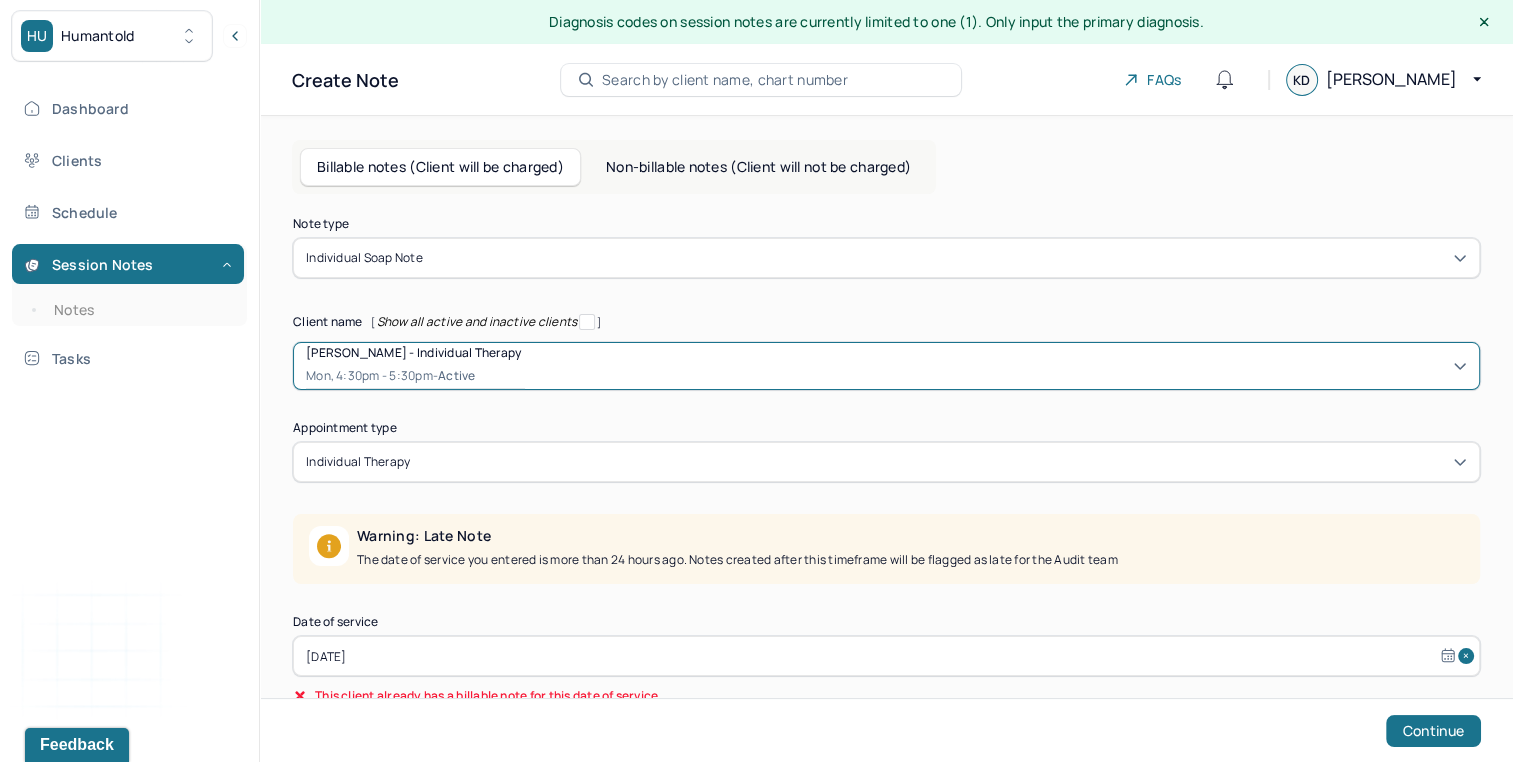 scroll, scrollTop: 142, scrollLeft: 0, axis: vertical 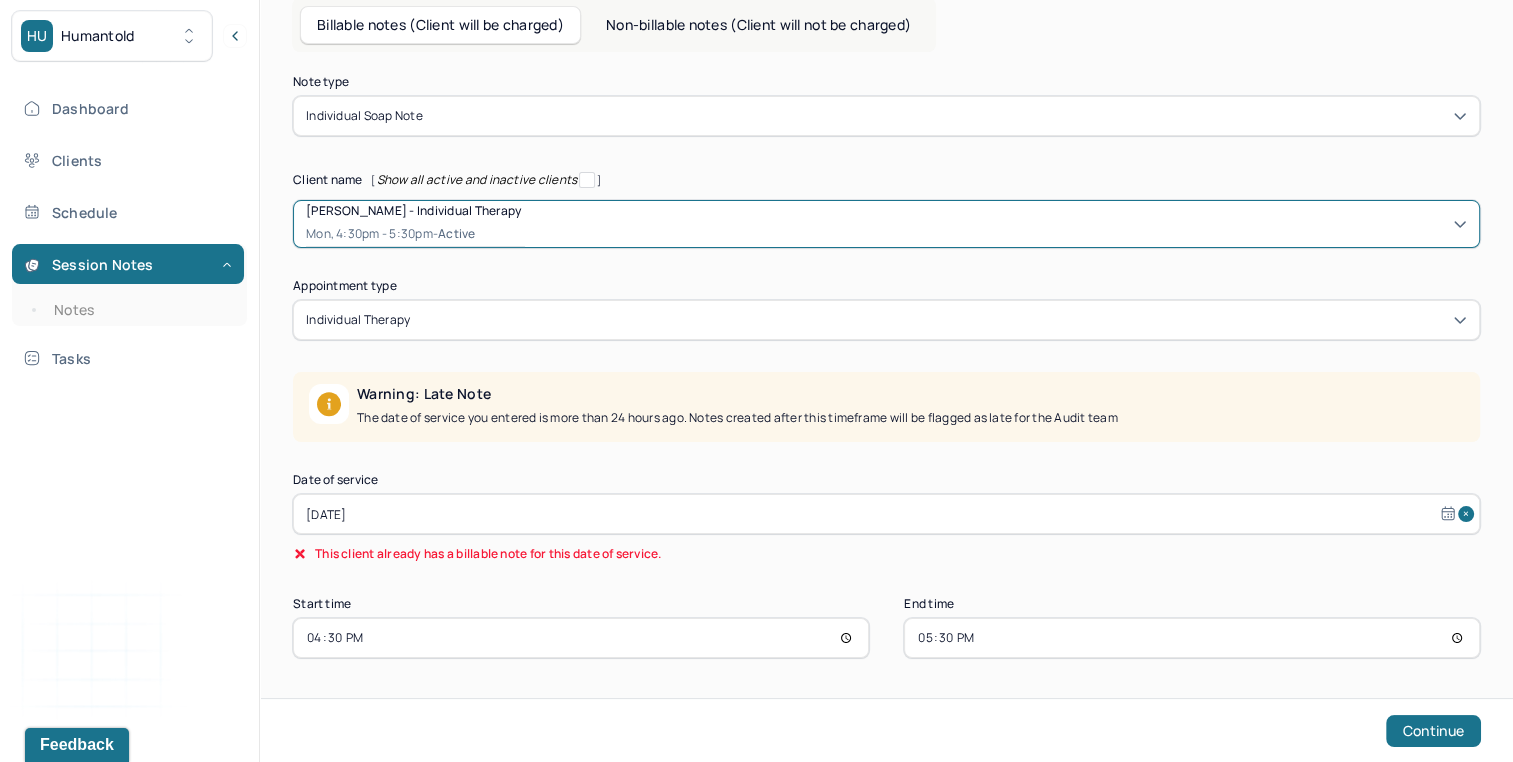 click on "[DATE]" at bounding box center [886, 514] 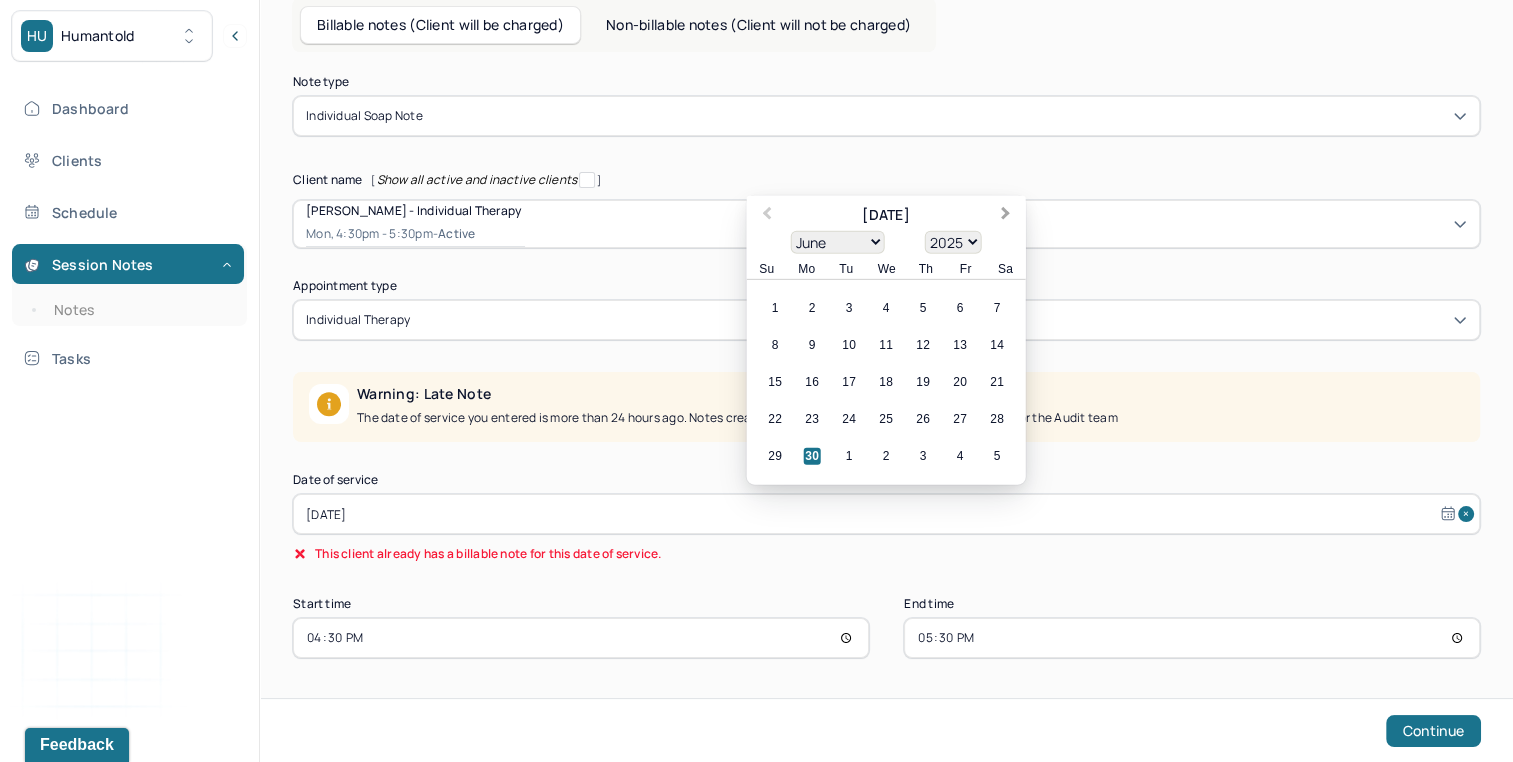 click on "Next Month" at bounding box center (1006, 215) 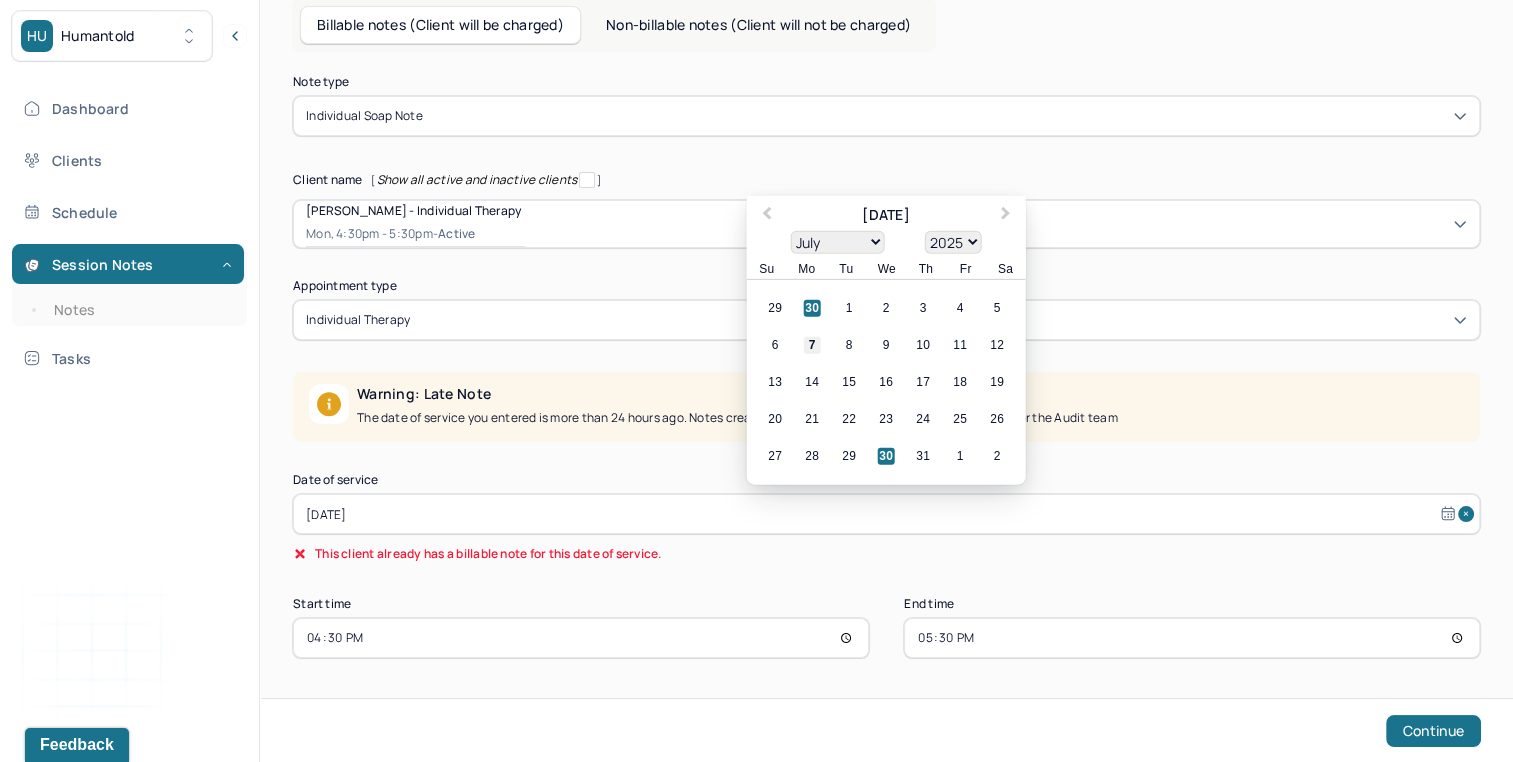 click on "7" at bounding box center [812, 345] 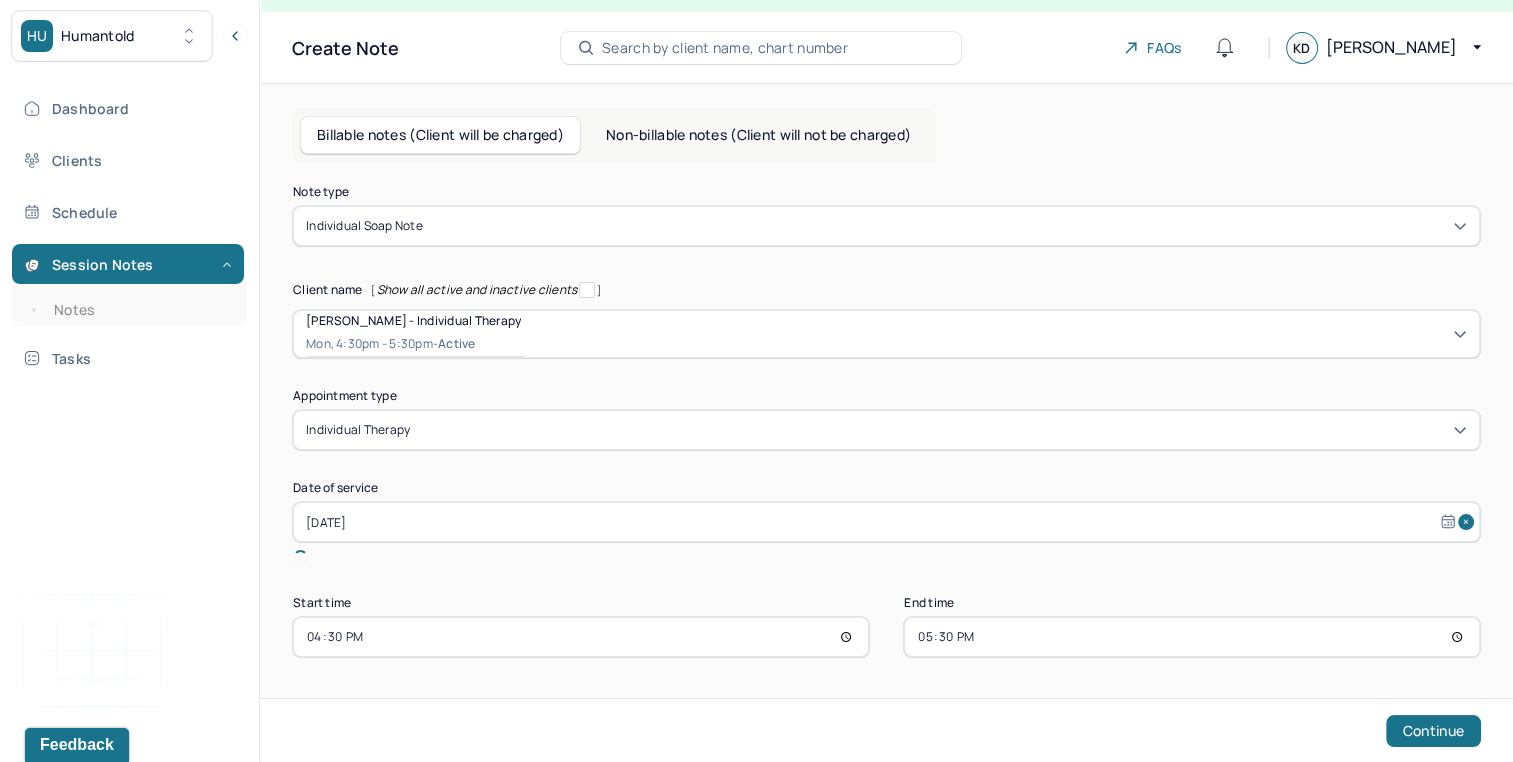 scroll, scrollTop: 8, scrollLeft: 0, axis: vertical 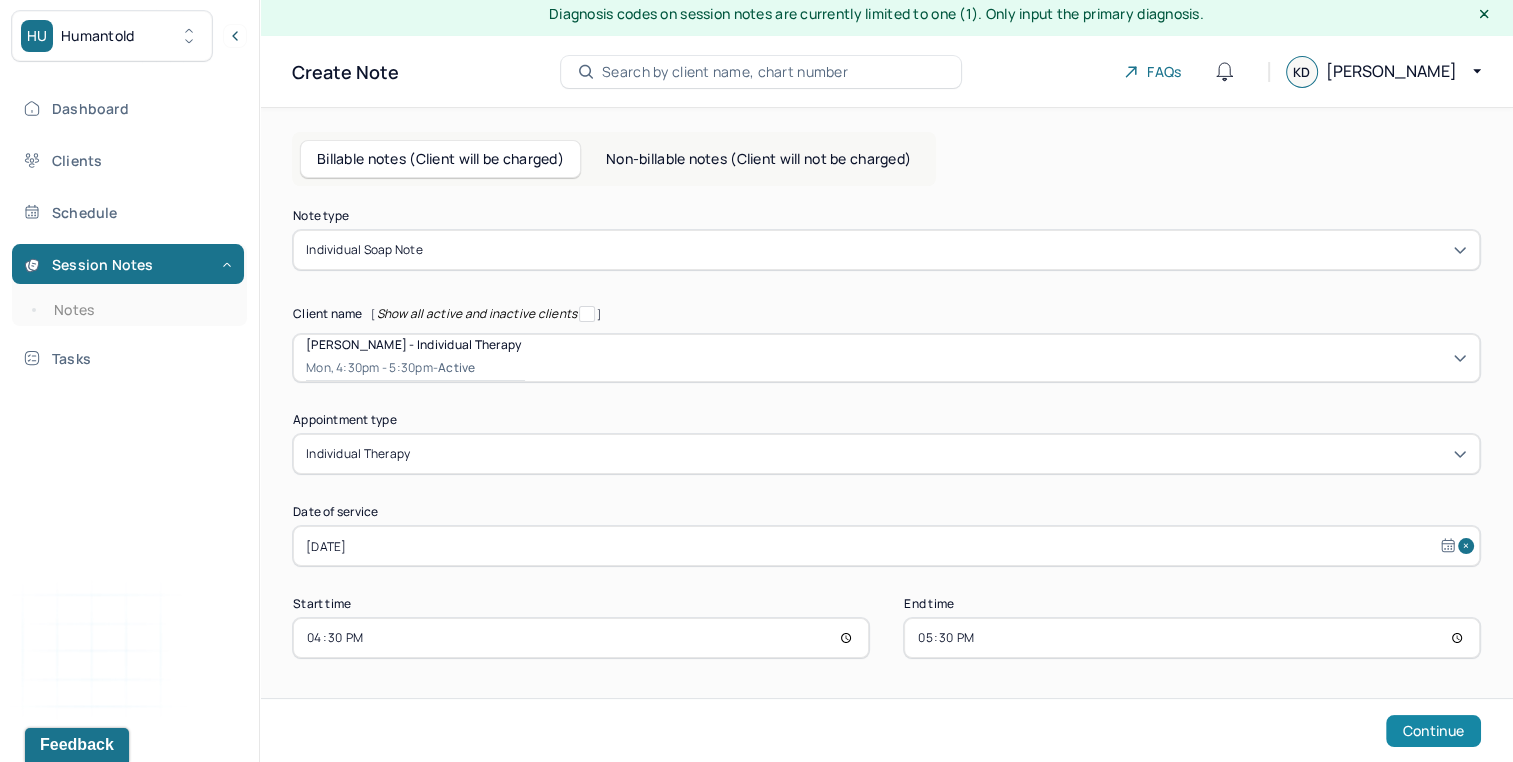 click on "Continue" at bounding box center (1433, 731) 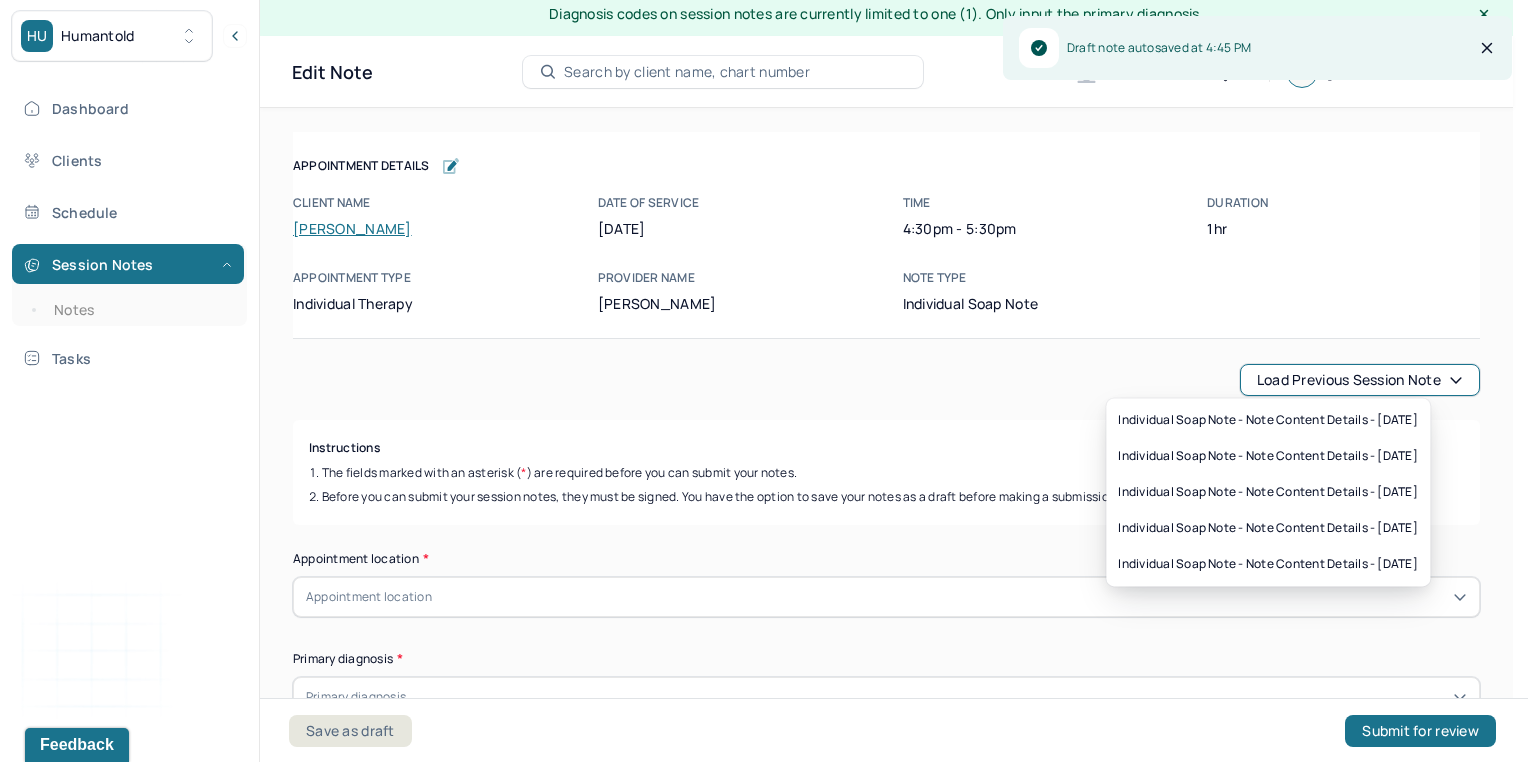click on "Load previous session note" at bounding box center (1360, 380) 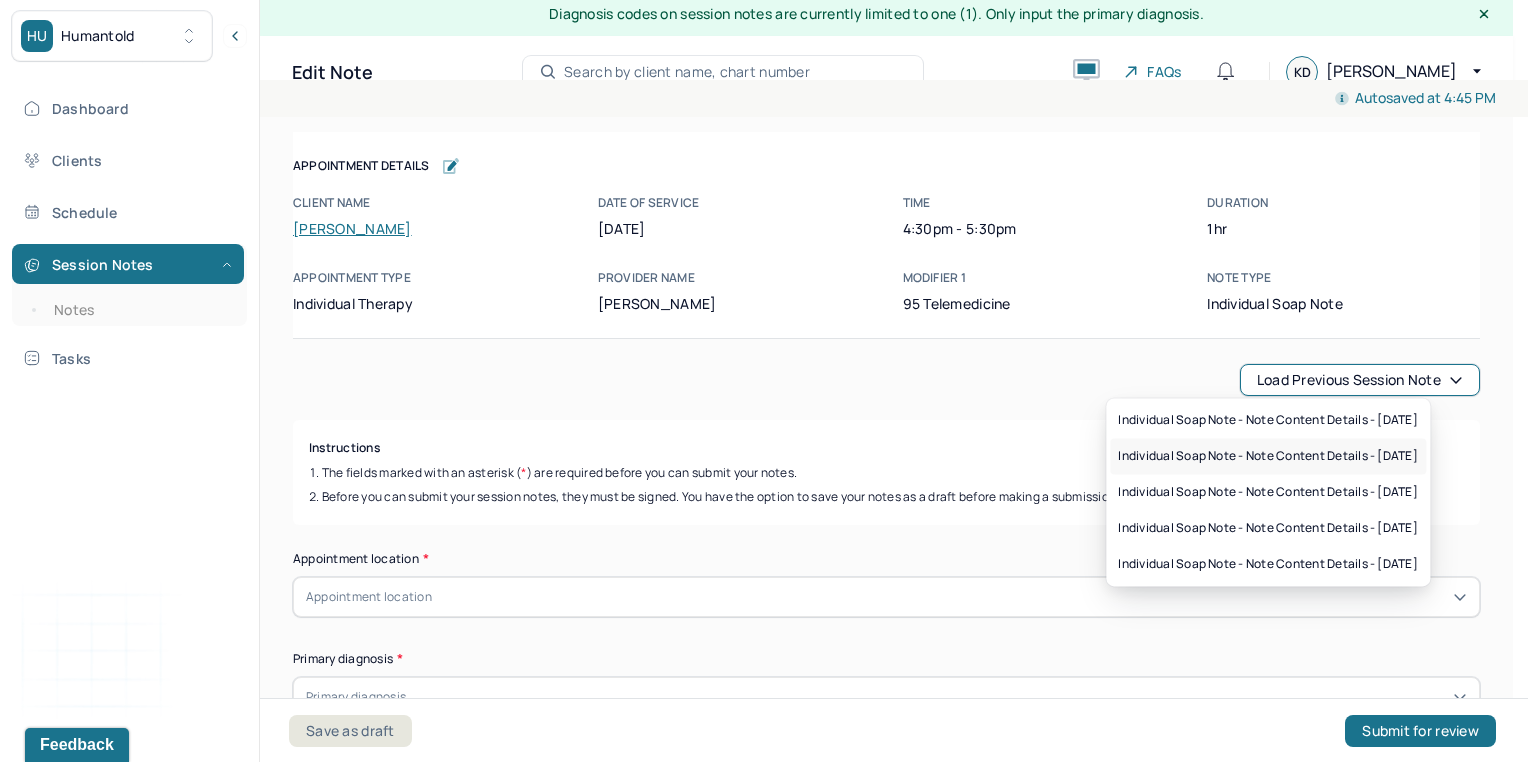 click on "Individual soap note   - Note content Details -   [DATE]" at bounding box center [1268, 456] 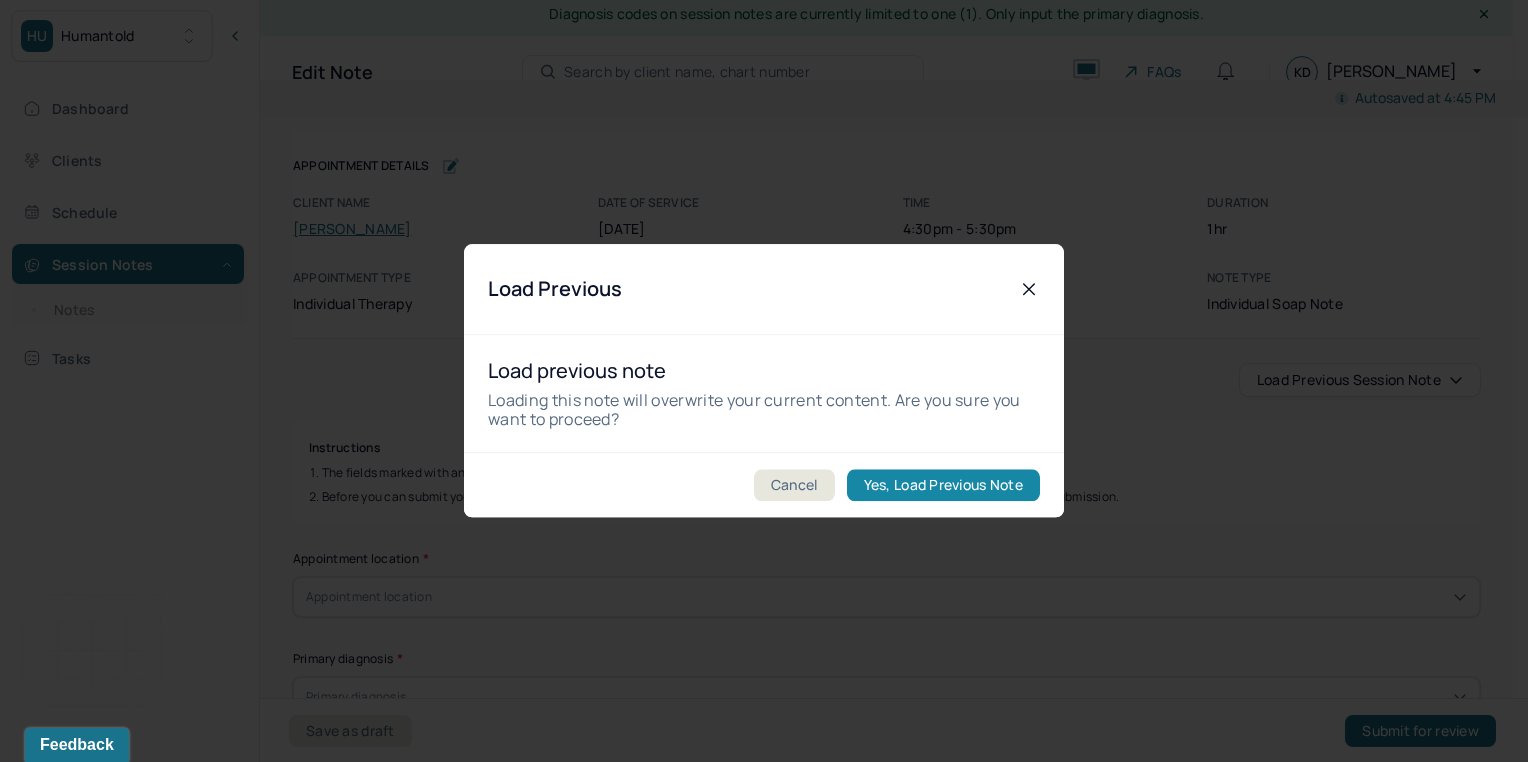 click on "Yes, Load Previous Note" at bounding box center (943, 486) 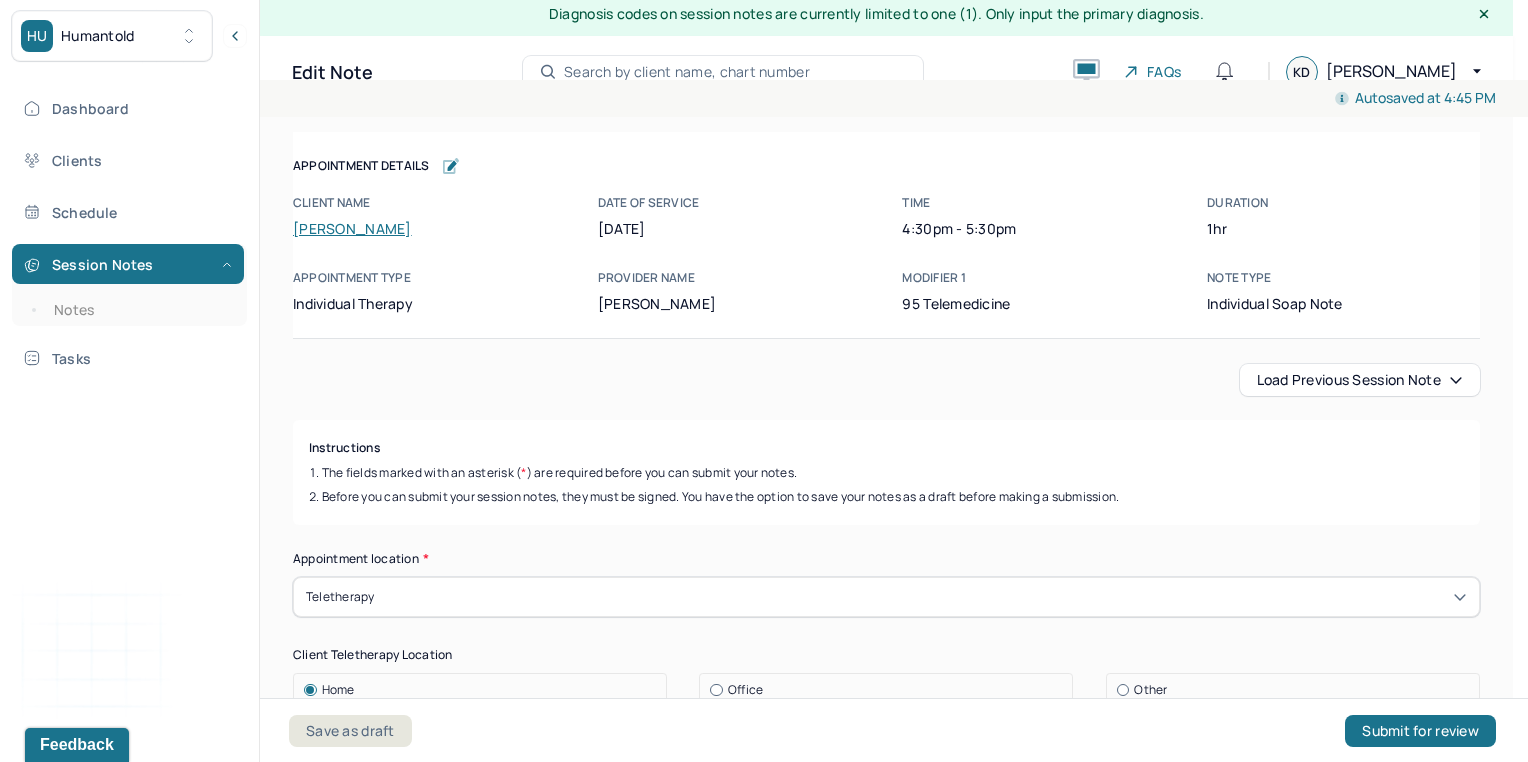 click on "Load previous session note" at bounding box center [1360, 380] 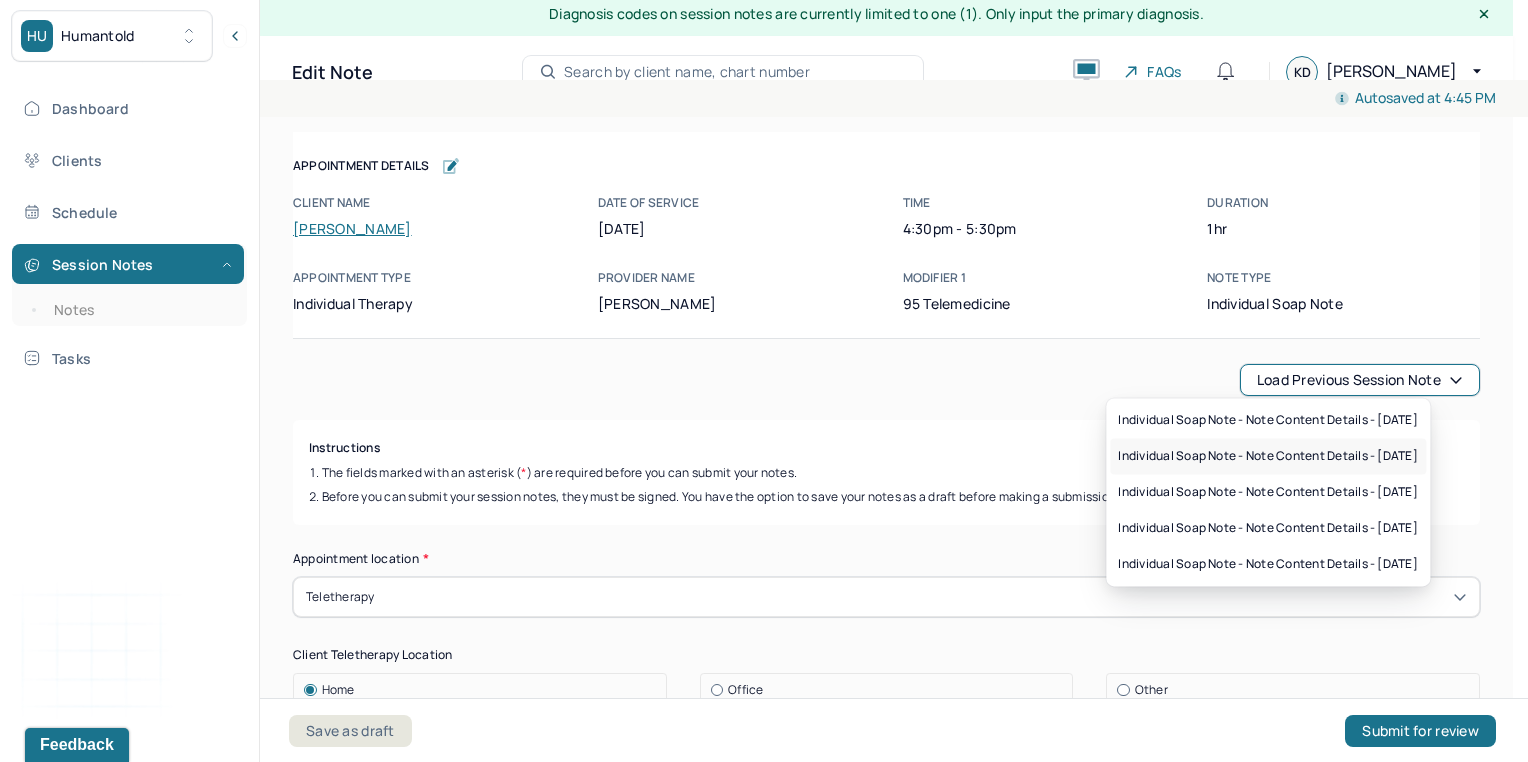 click on "Individual soap note   - Note content Details -   [DATE]" at bounding box center [1268, 456] 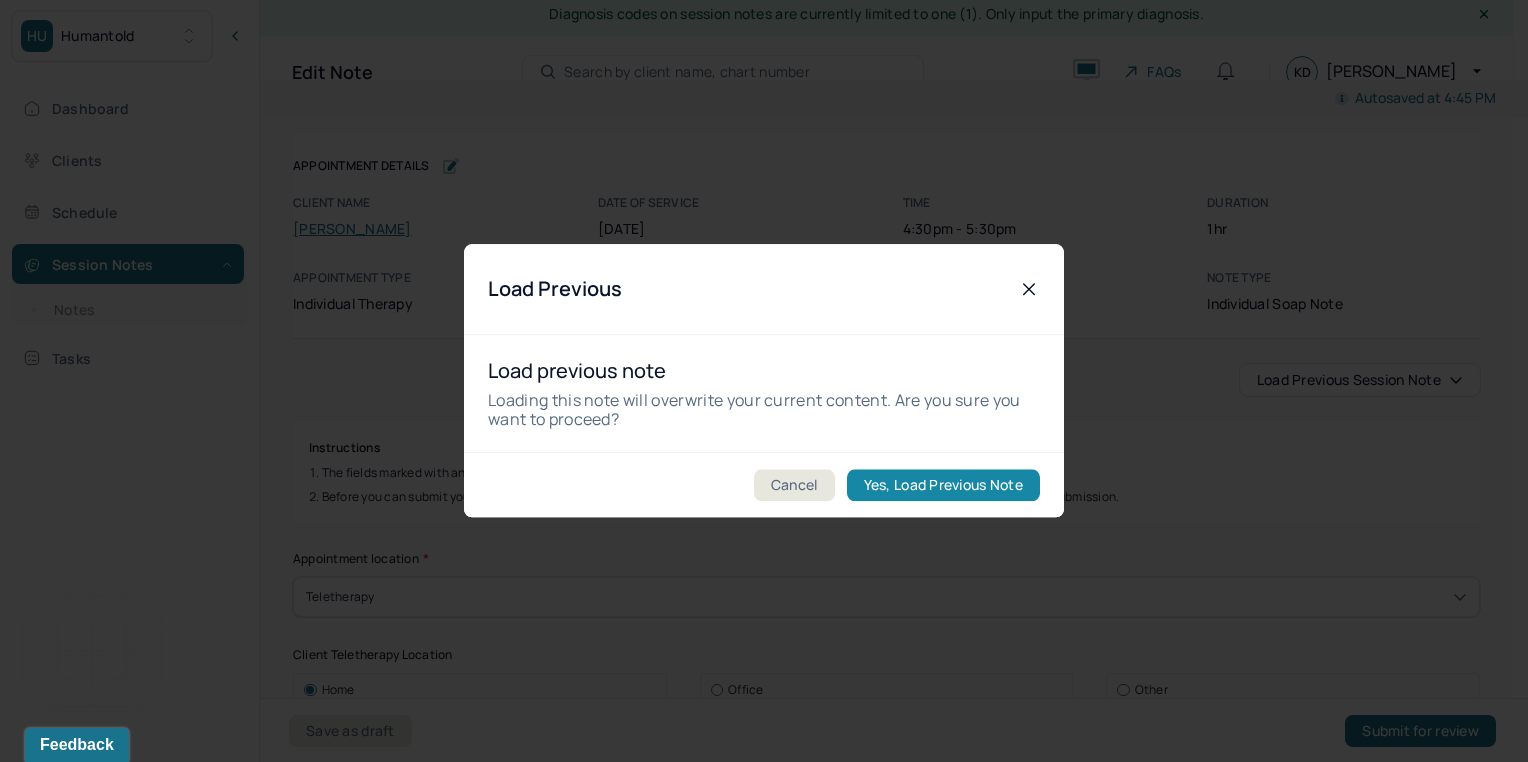 click on "Yes, Load Previous Note" at bounding box center [943, 486] 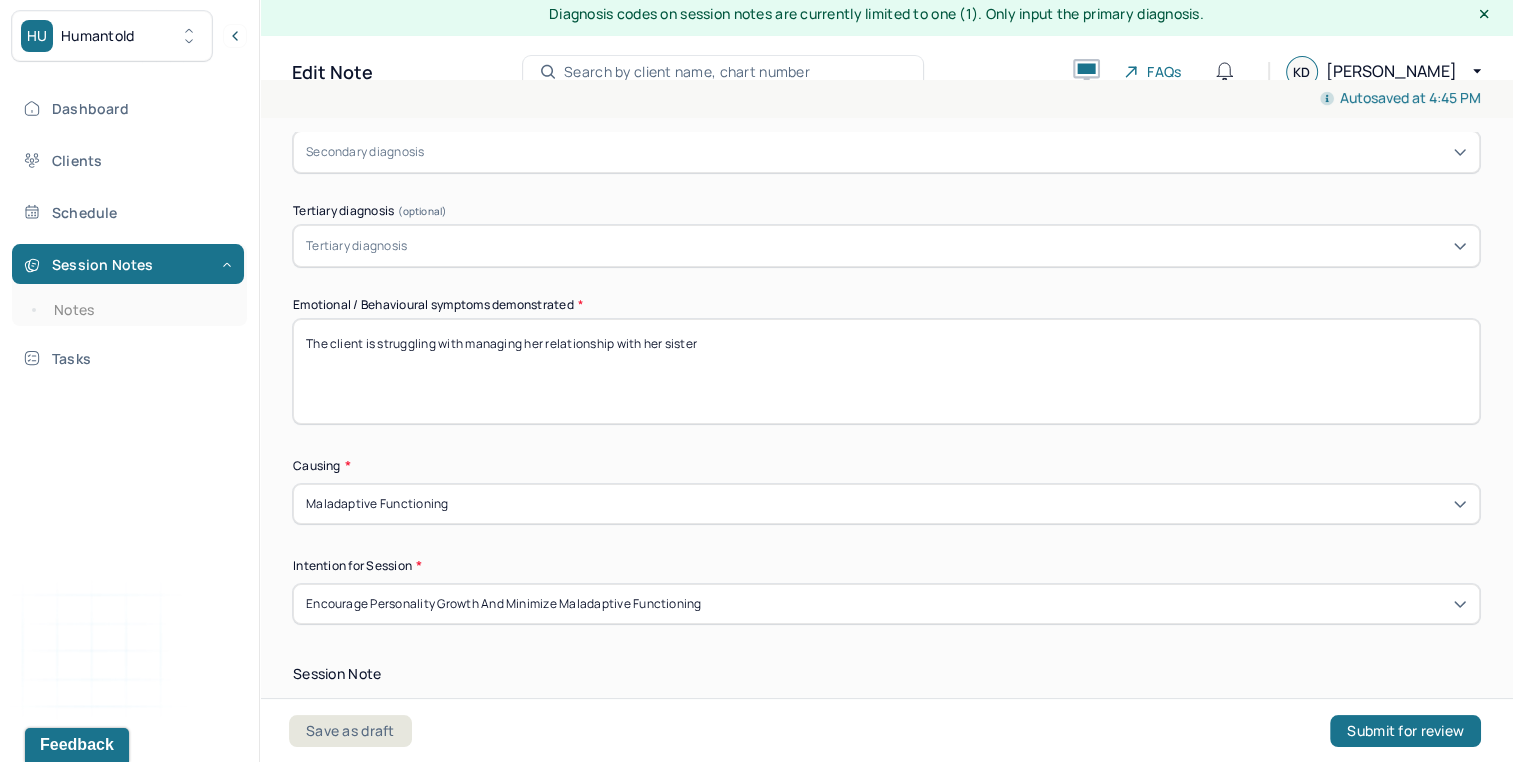 scroll, scrollTop: 901, scrollLeft: 0, axis: vertical 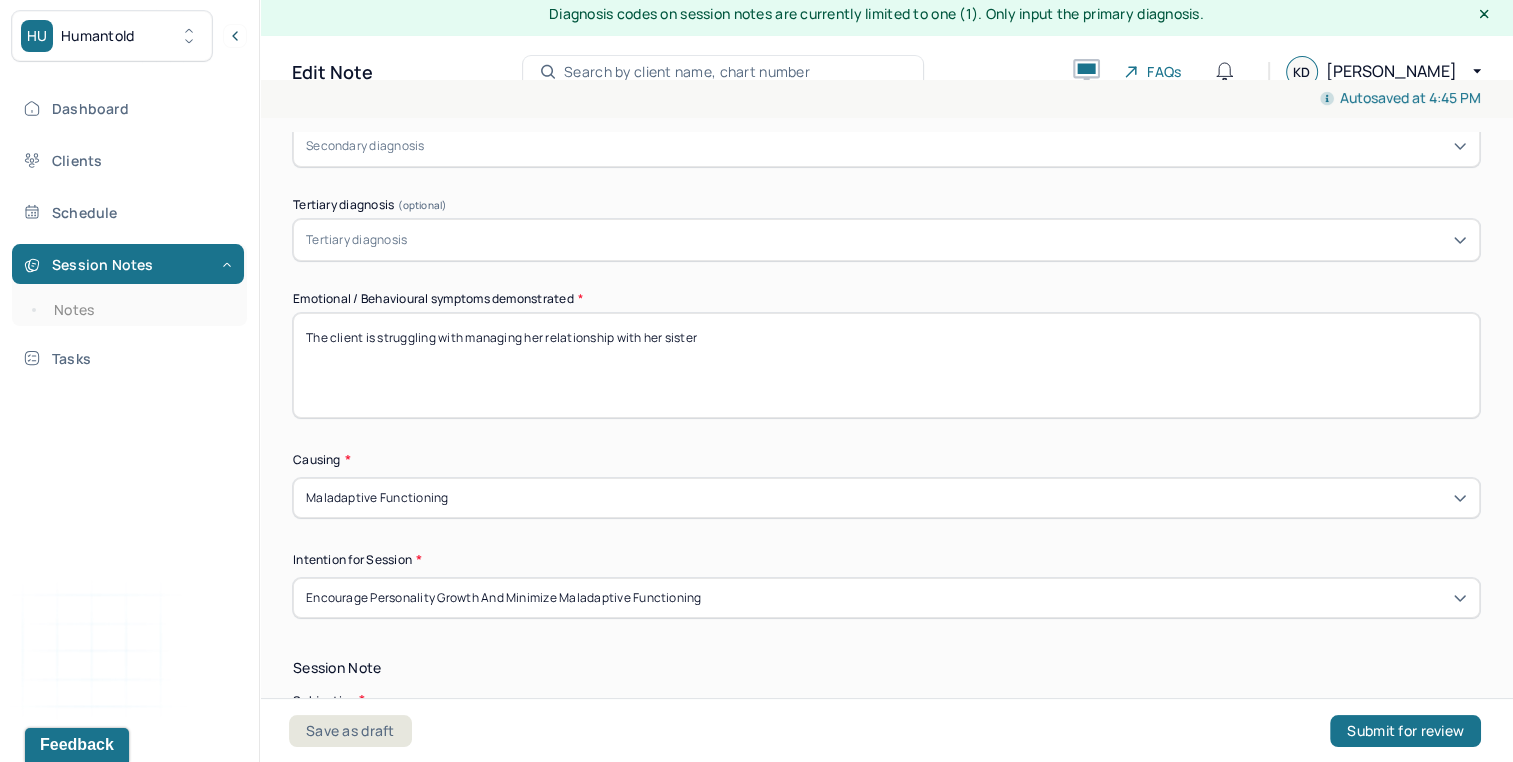 click on "The client is struggling with managing her relationship with her sister" at bounding box center [886, 365] 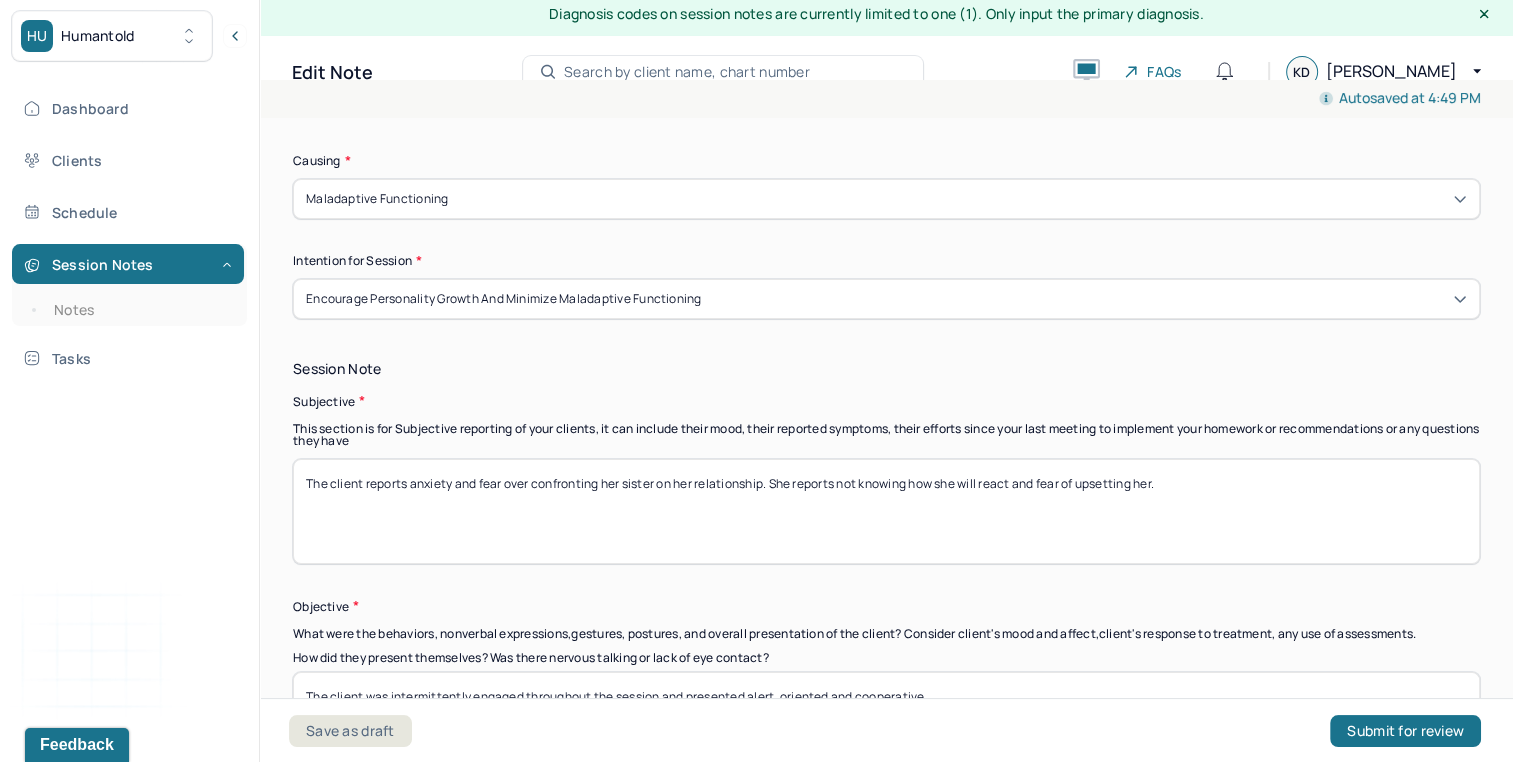 scroll, scrollTop: 1212, scrollLeft: 0, axis: vertical 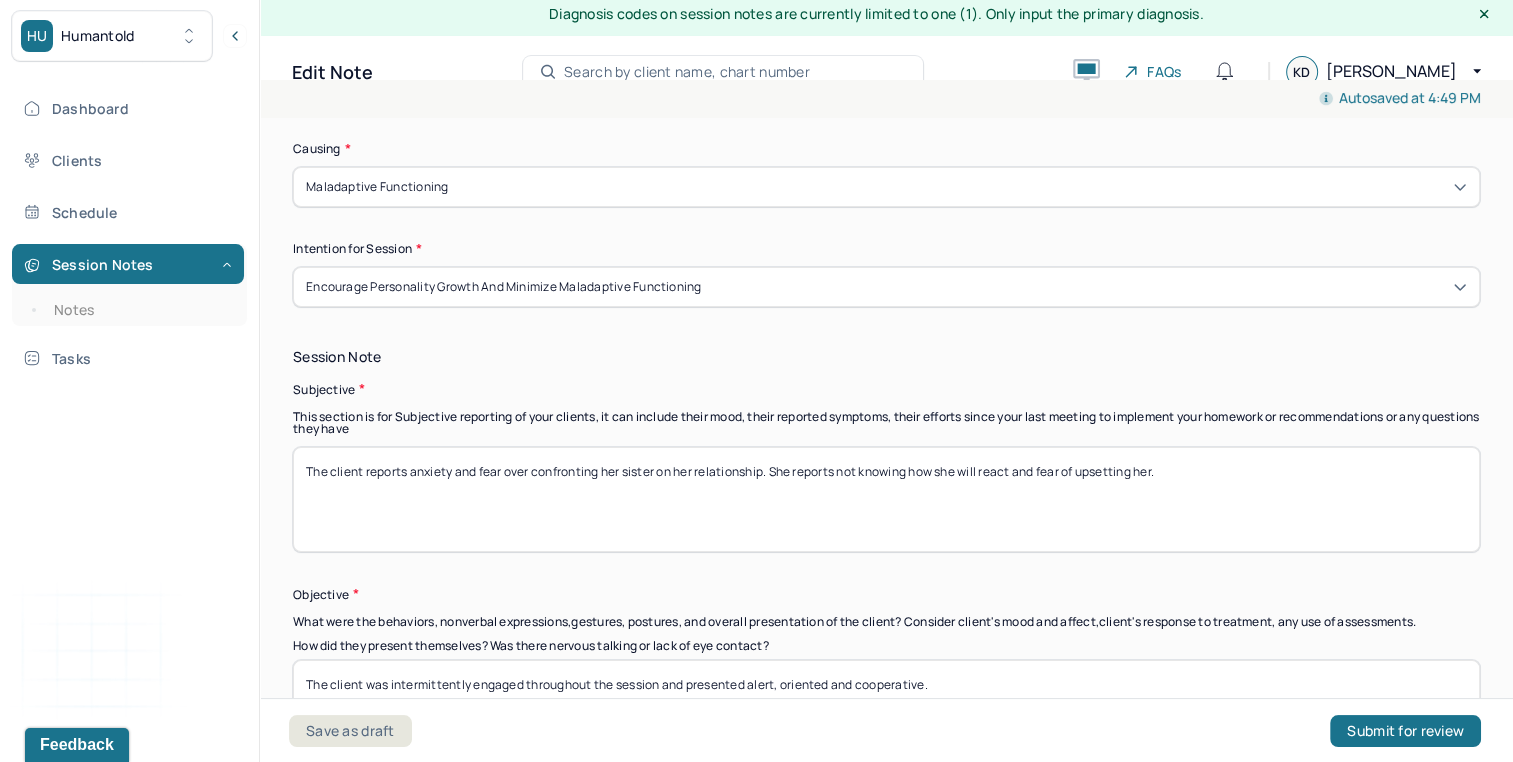 type on "The client is struggling with anxiety and feeling overwhelmed" 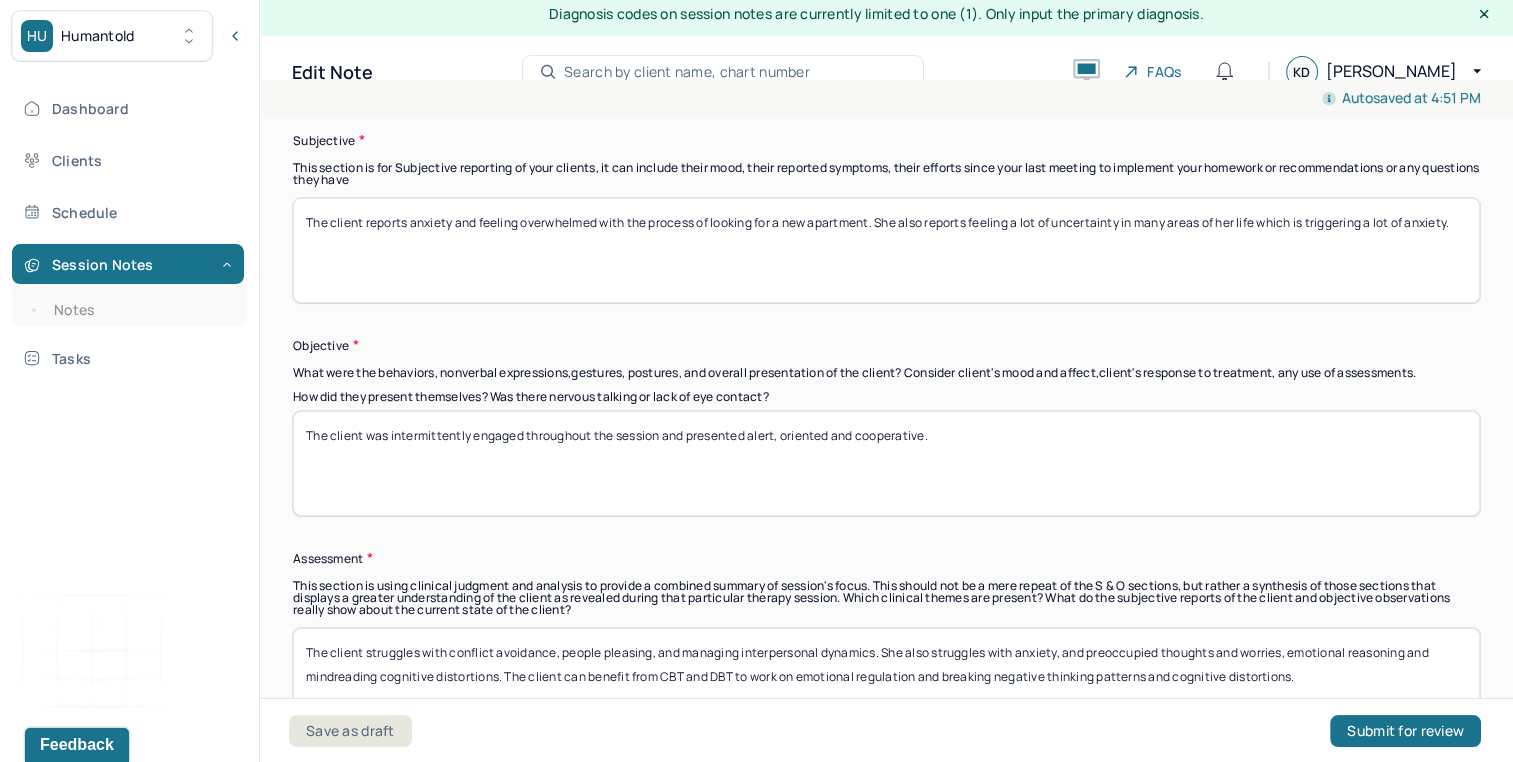 scroll, scrollTop: 1467, scrollLeft: 0, axis: vertical 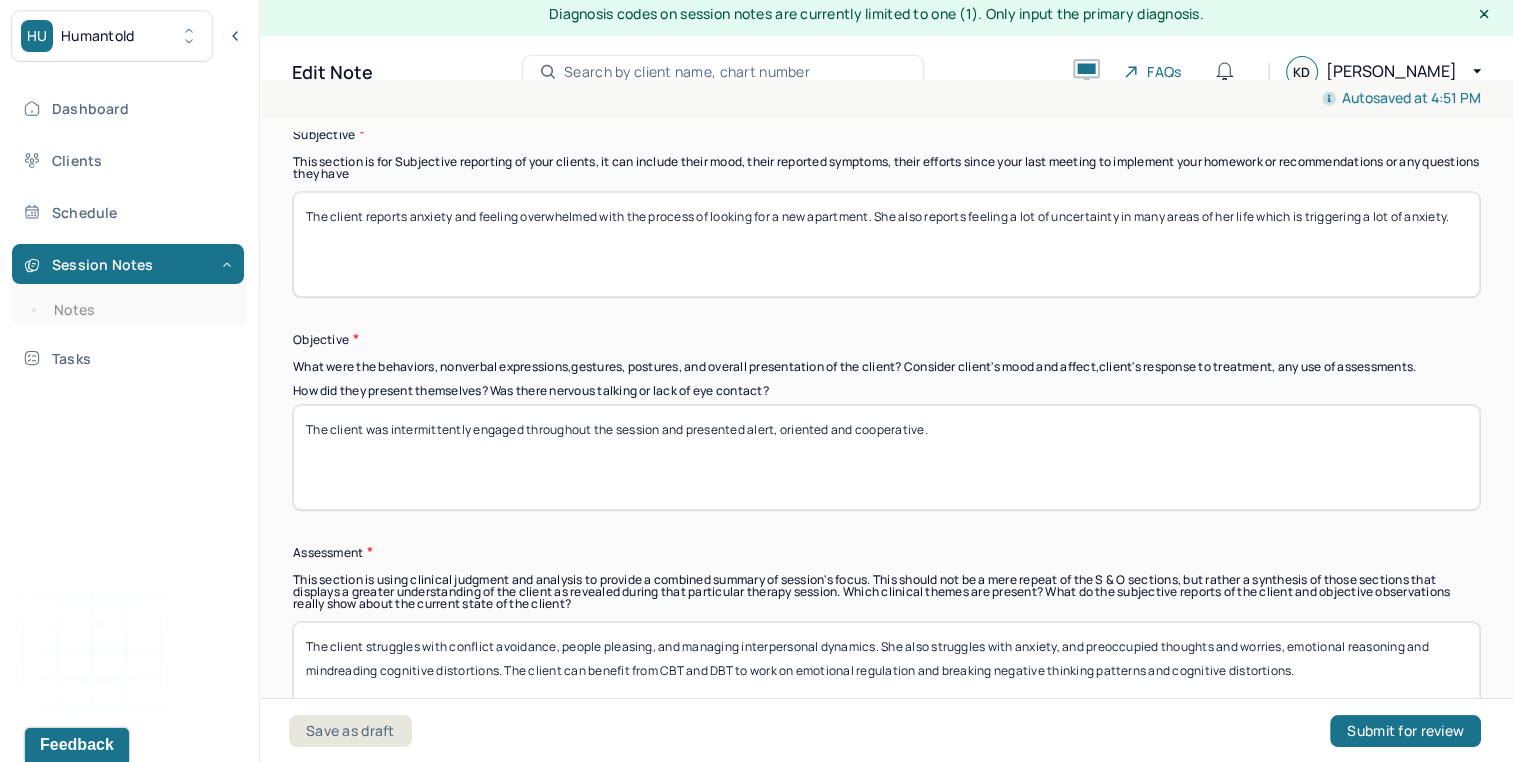 type on "The client reports anxiety and feeling overwhelmed with the process of looking for a new apartment. She also reports feeling a lot of uncertainty in many areas of her life which is triggering a lot of anxiety." 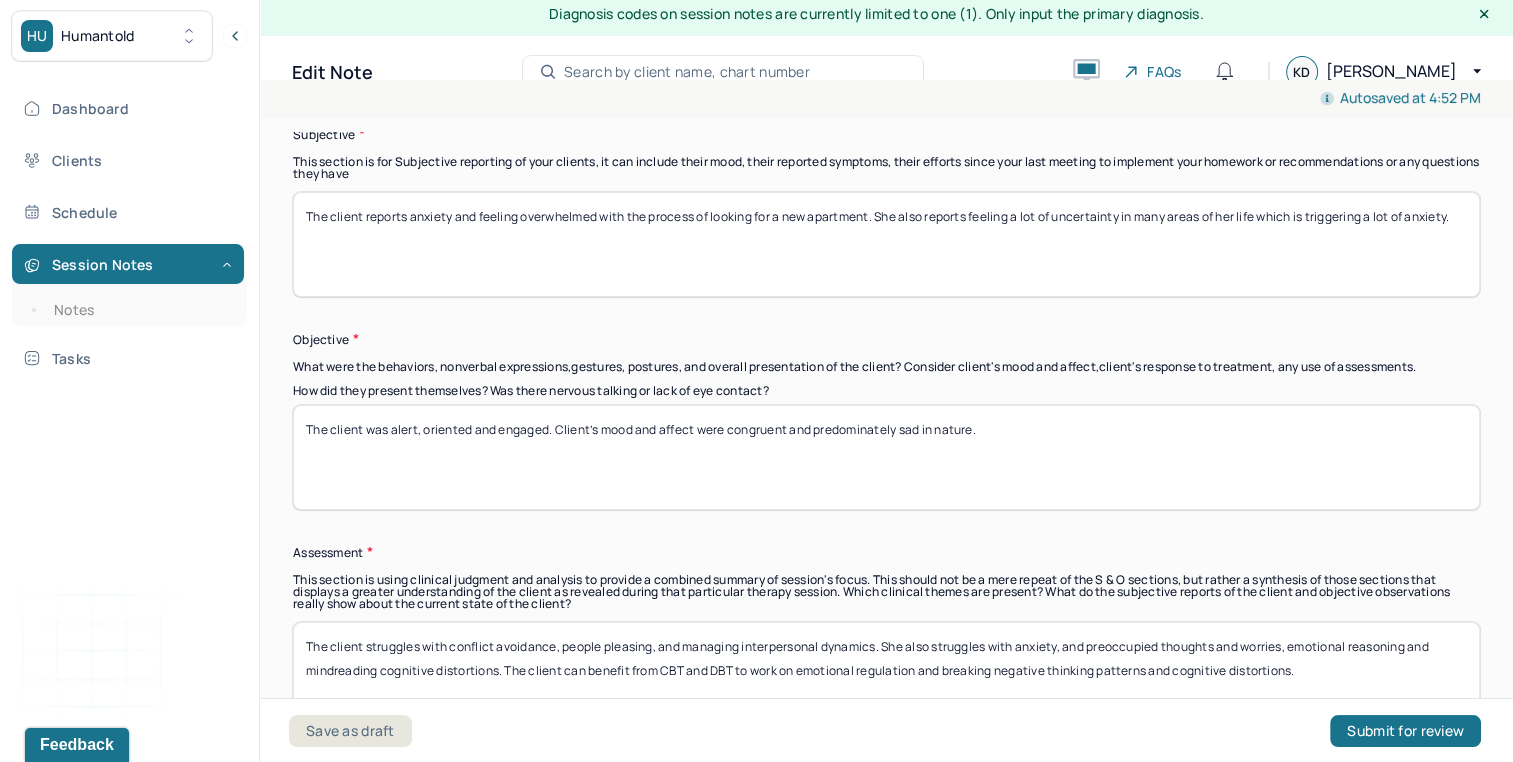 click on "The client was alert, oriented and engaged. Client’s mood and affect were congruent and predominately sad in nature." at bounding box center (886, 457) 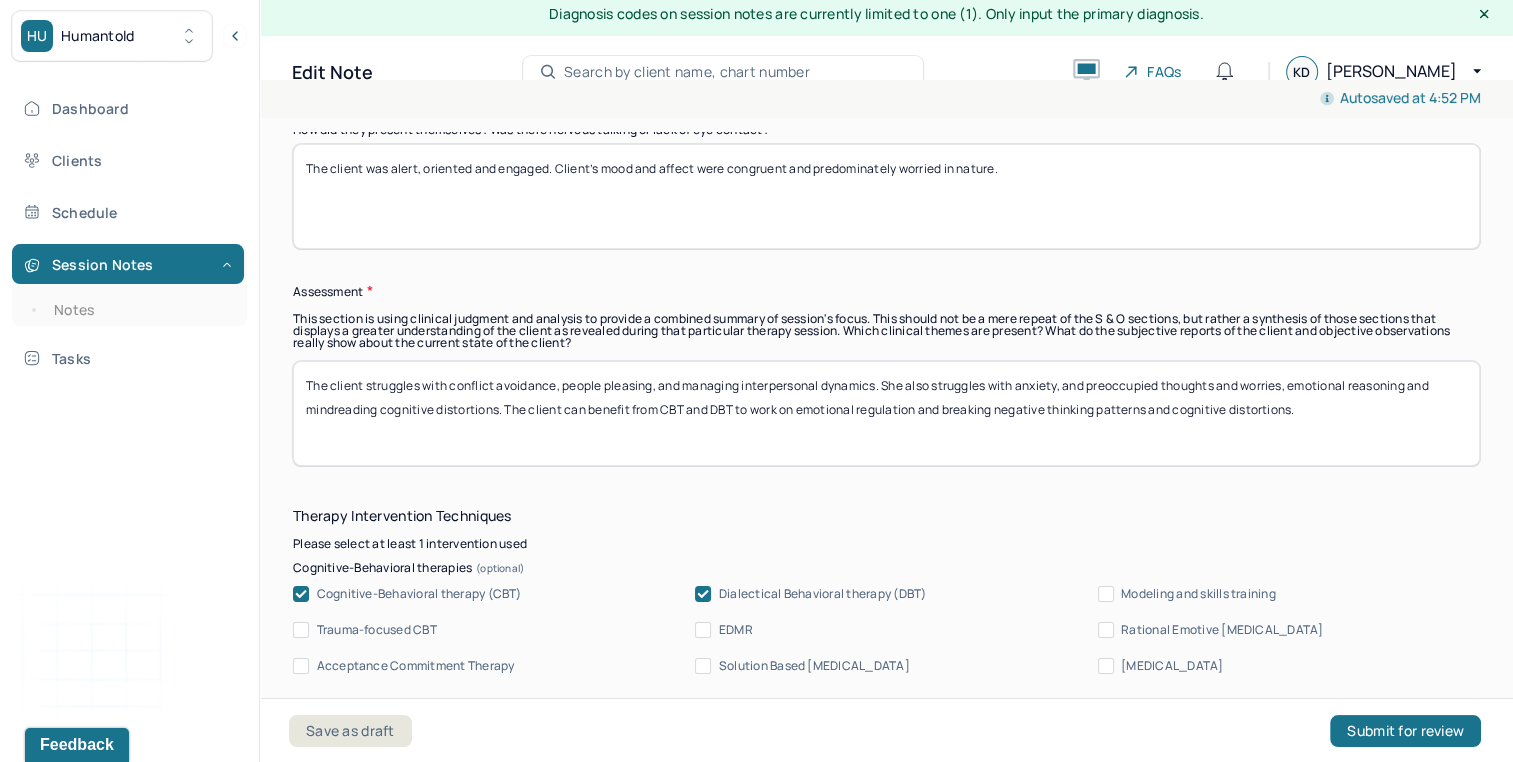 scroll, scrollTop: 1765, scrollLeft: 0, axis: vertical 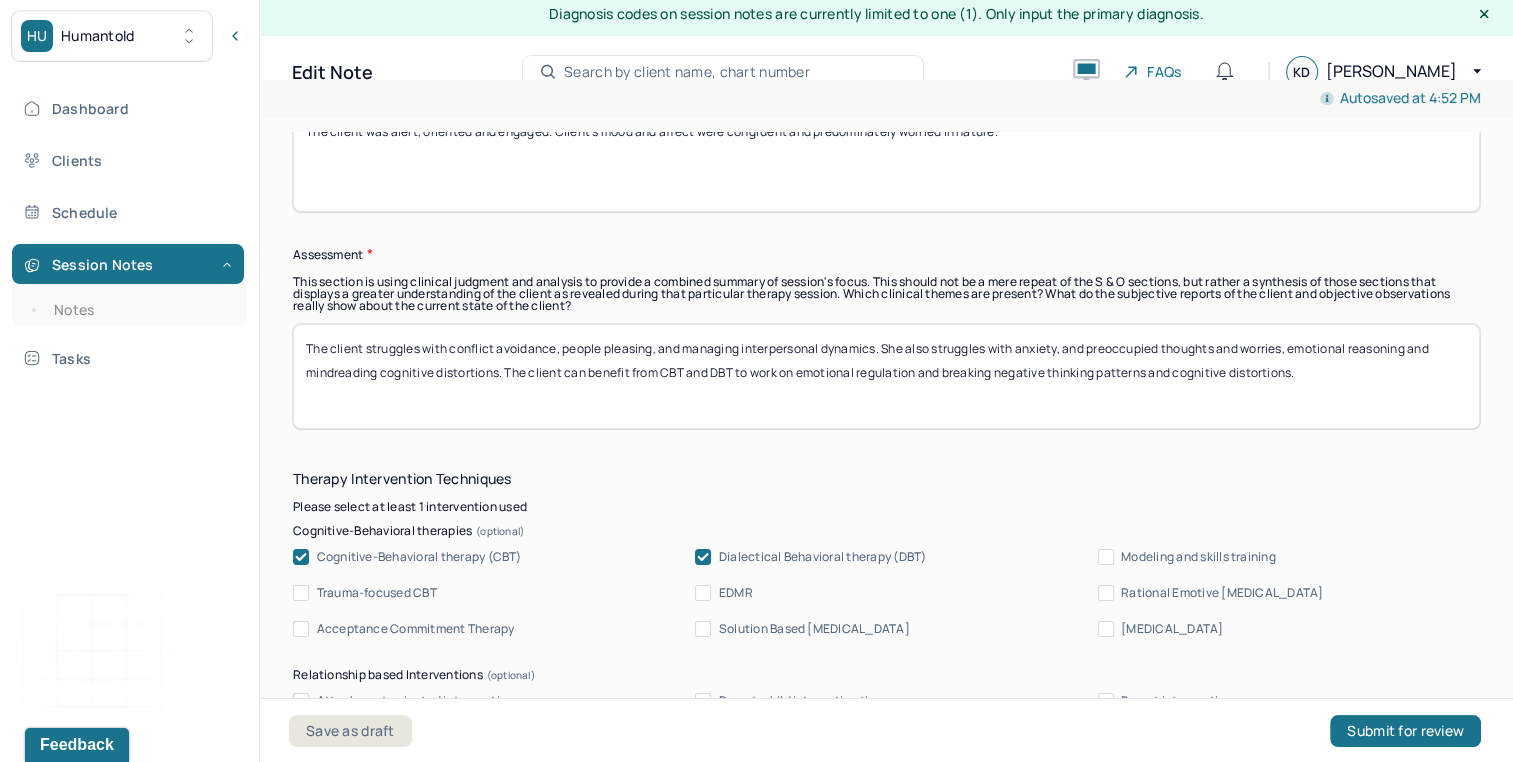 type on "The client was alert, oriented and engaged. Client’s mood and affect were congruent and predominately worried in nature." 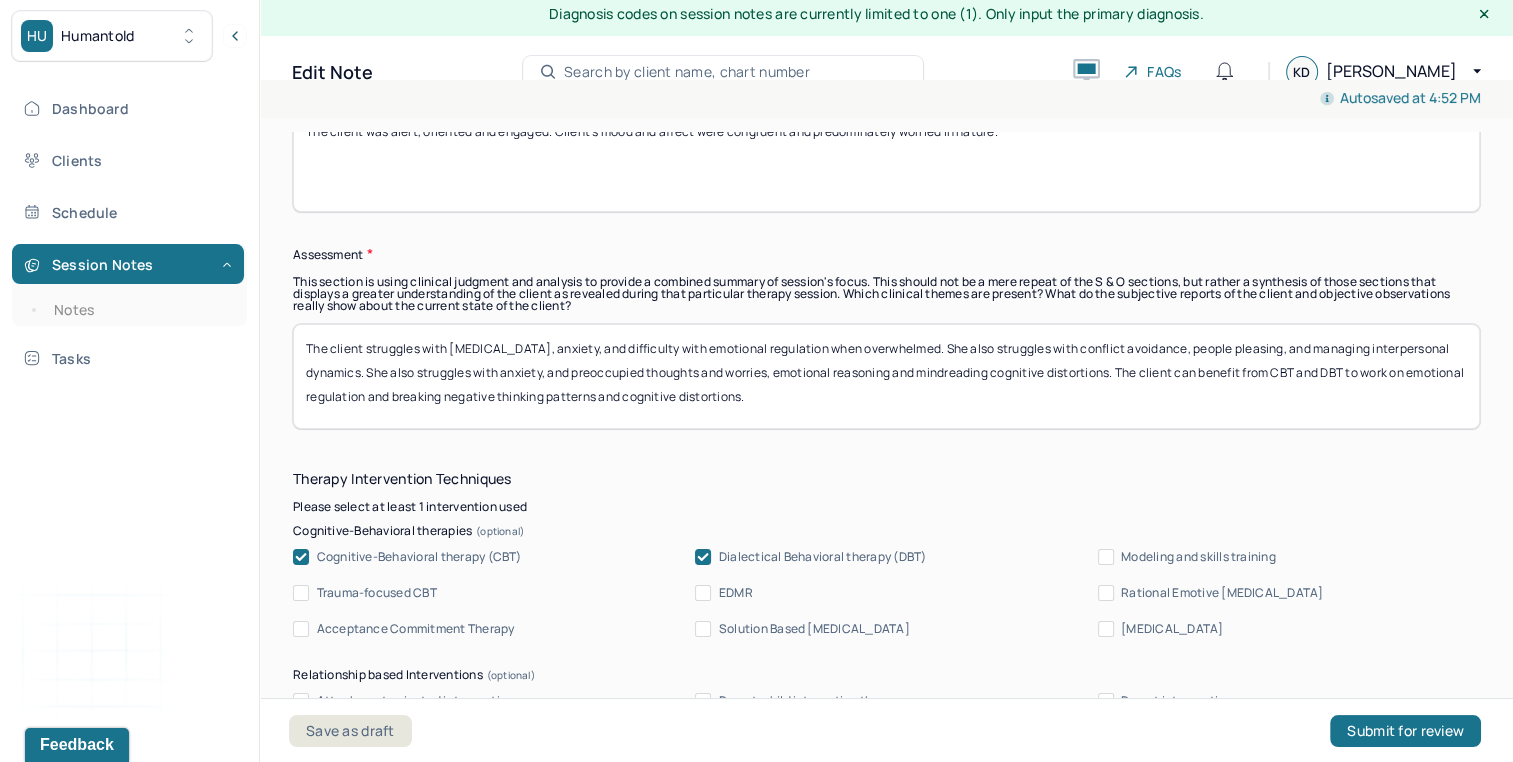 drag, startPoint x: 450, startPoint y: 374, endPoint x: 1195, endPoint y: 370, distance: 745.01074 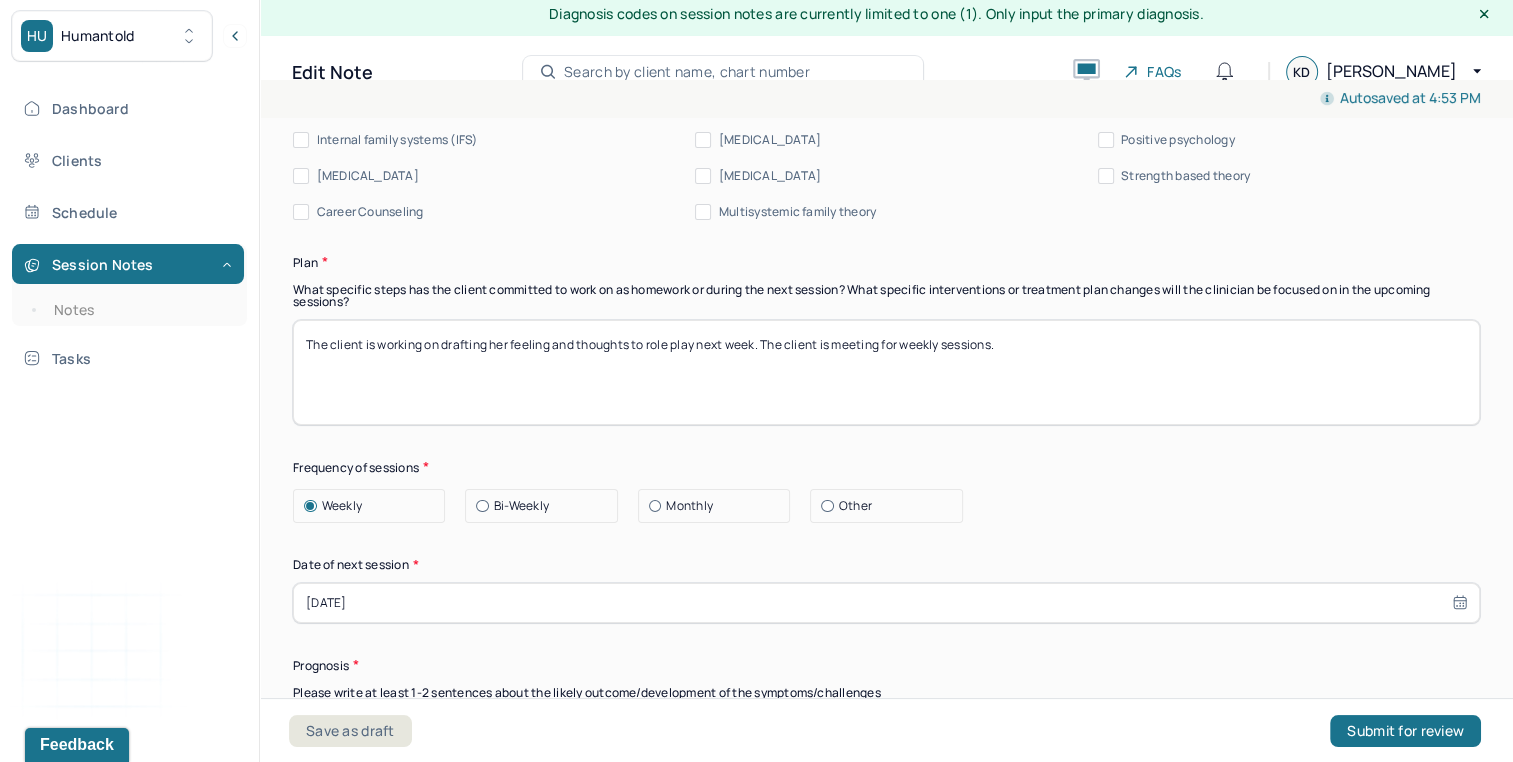scroll, scrollTop: 2476, scrollLeft: 0, axis: vertical 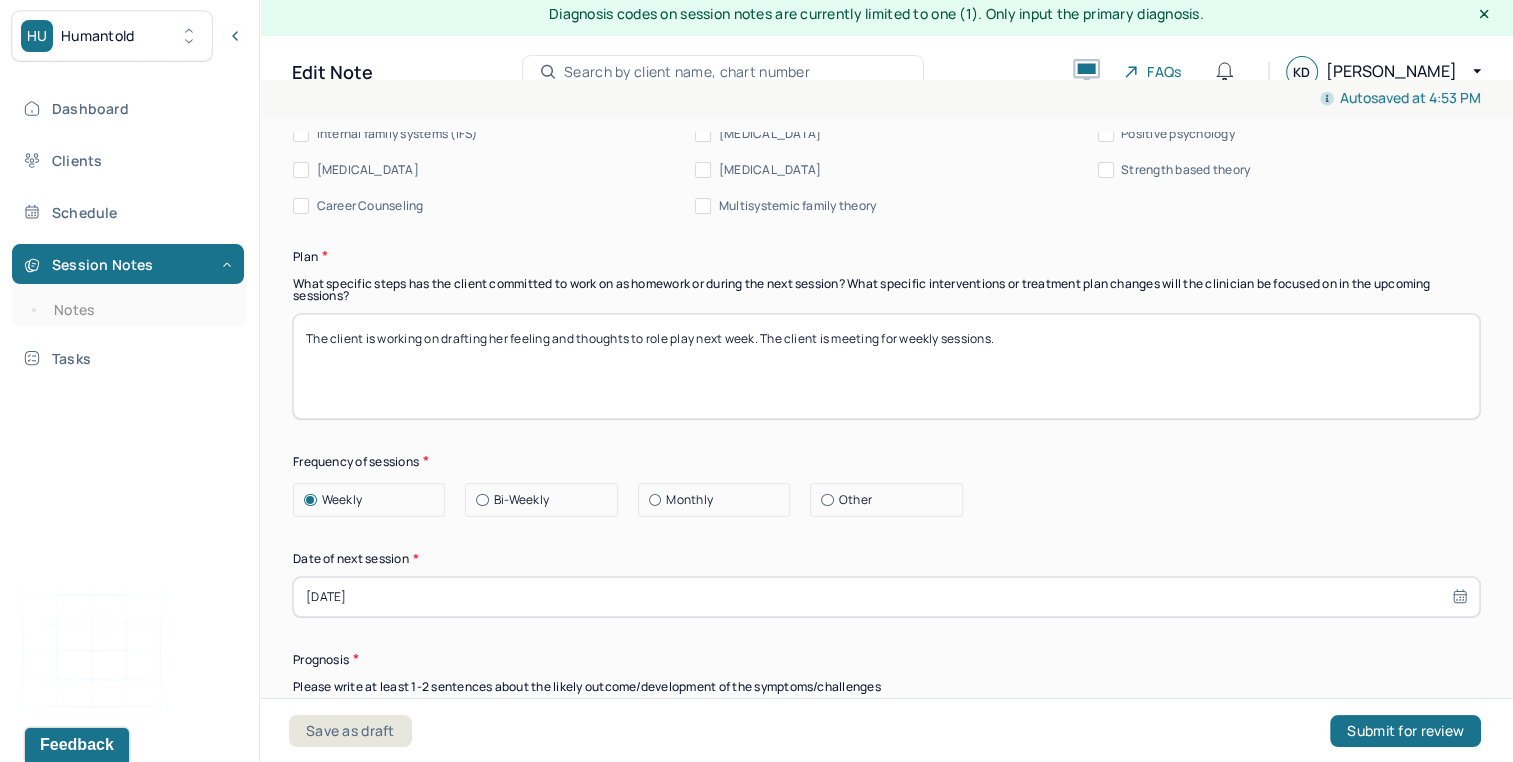 type on "The client struggles with [MEDICAL_DATA], anxiety, and difficulty with emotional regulation when overwhelmed. She also struggles with conflict avoidance, people pleasing, and managing interpersonal dynamics. The client can benefit from CBT and DBT to work on emotional regulation and breaking negative thinking patterns and cognitive distortions." 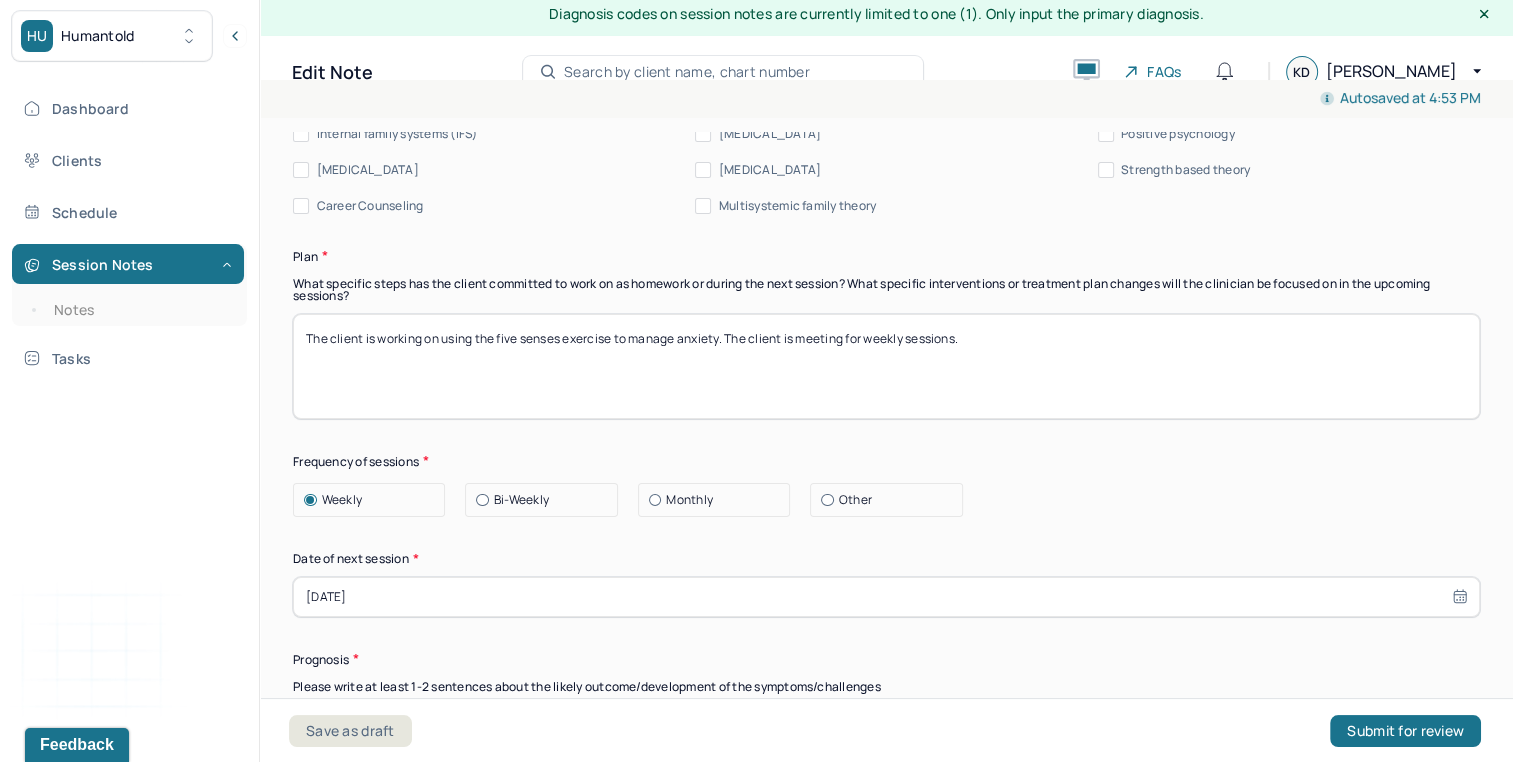 type on "The client is working on using the five senses exercise to manage anxiety. The client is meeting for weekly sessions." 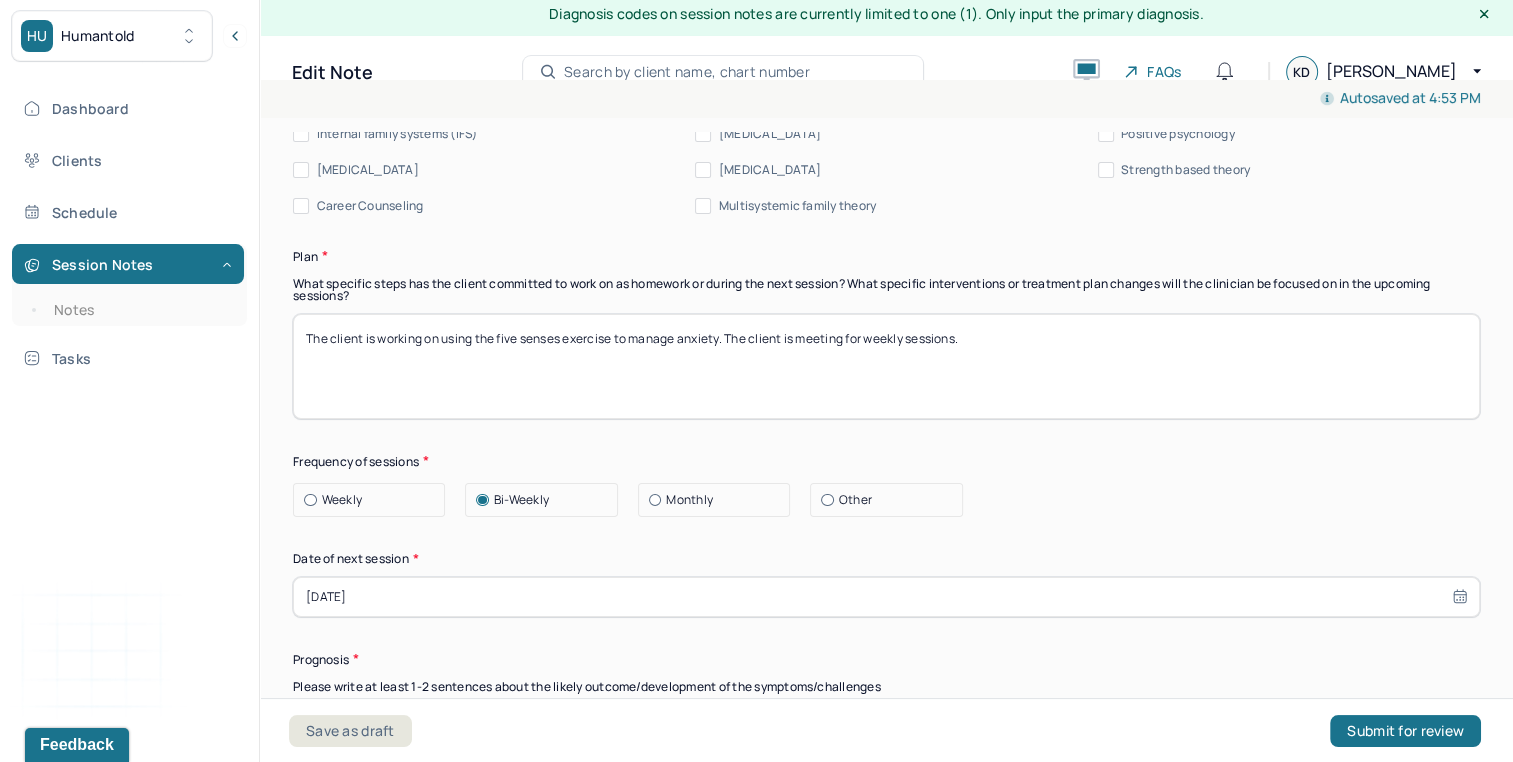 select on "6" 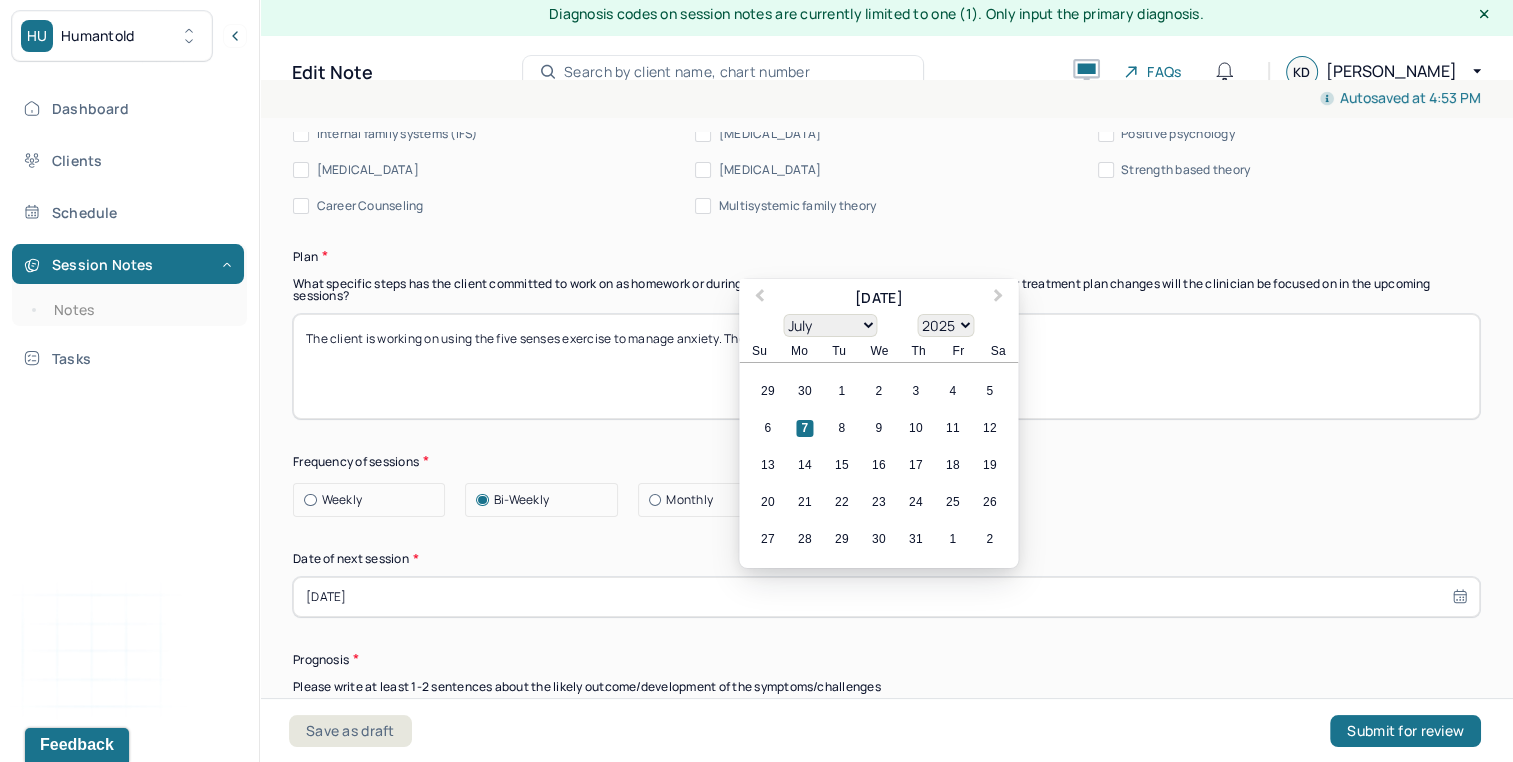 click on "[DATE]" at bounding box center [886, 597] 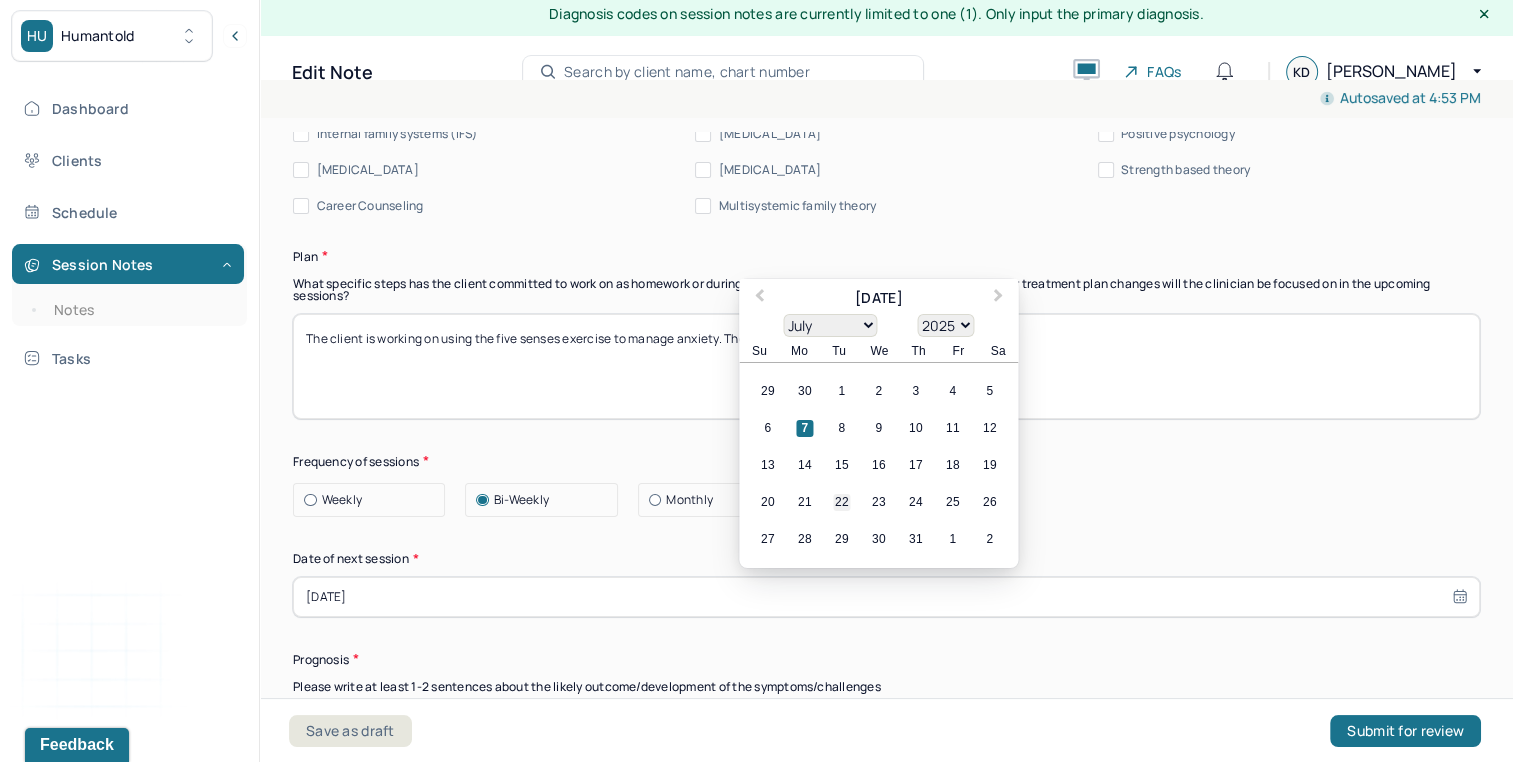 click on "22" at bounding box center [841, 501] 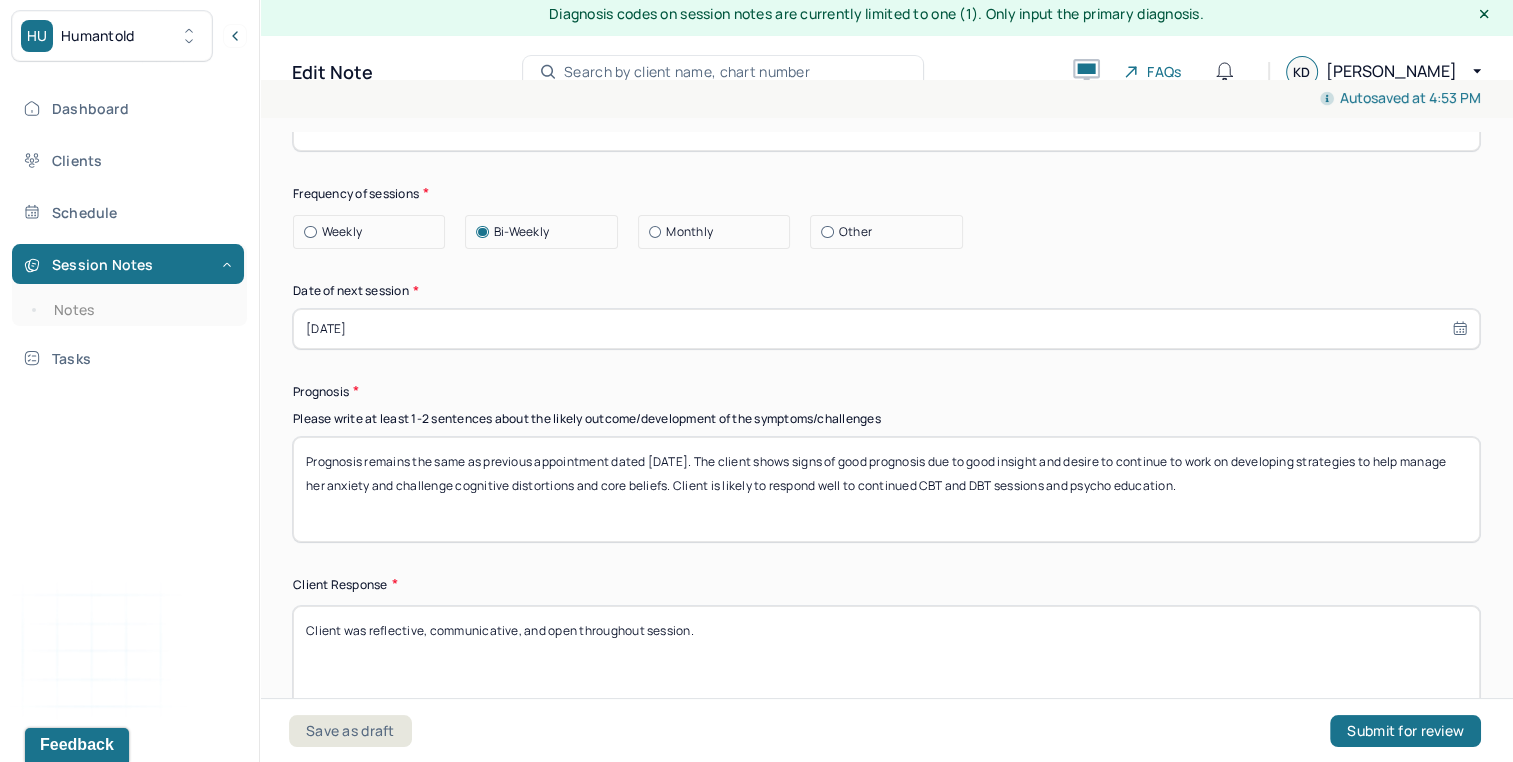 scroll, scrollTop: 2750, scrollLeft: 0, axis: vertical 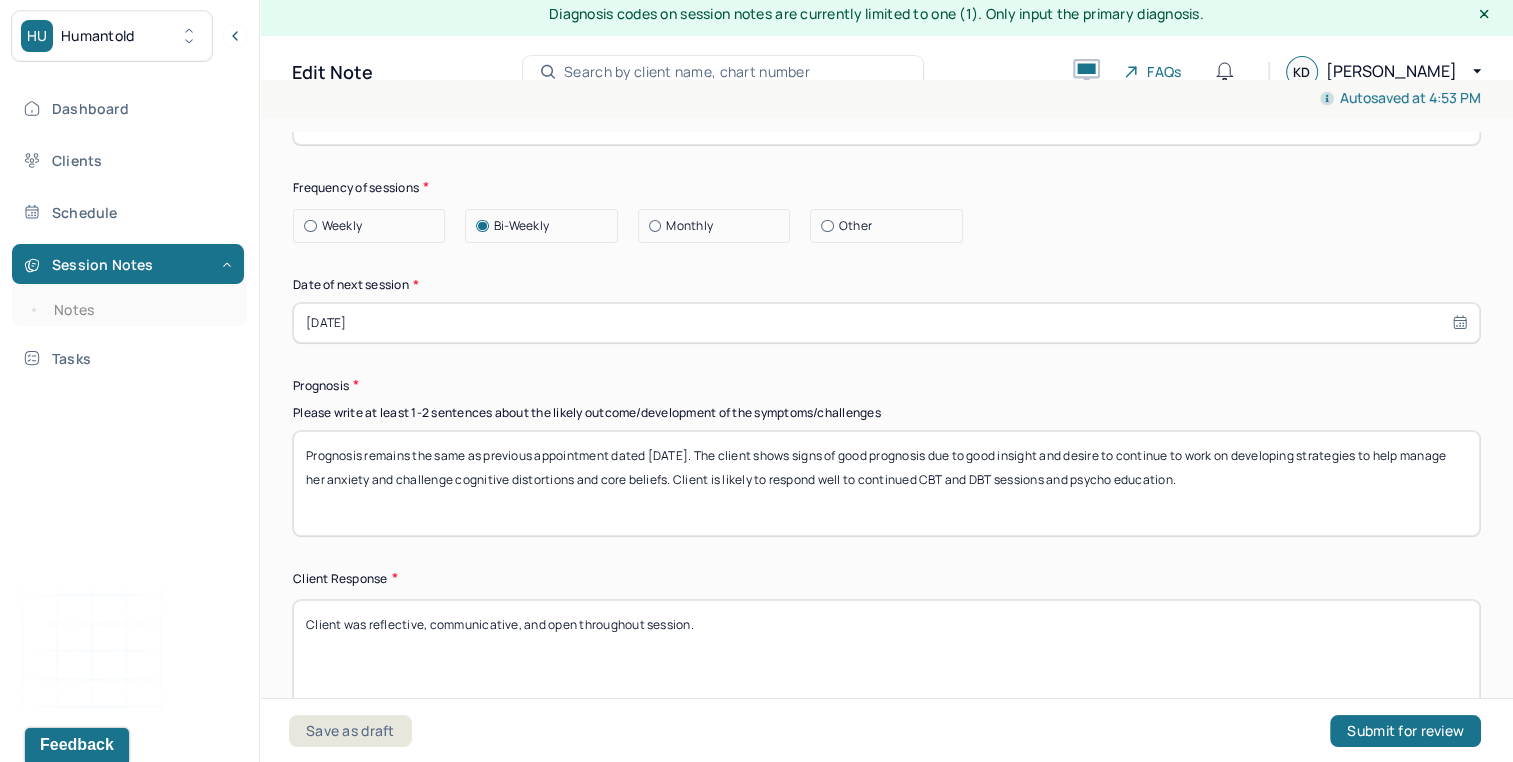 select on "6" 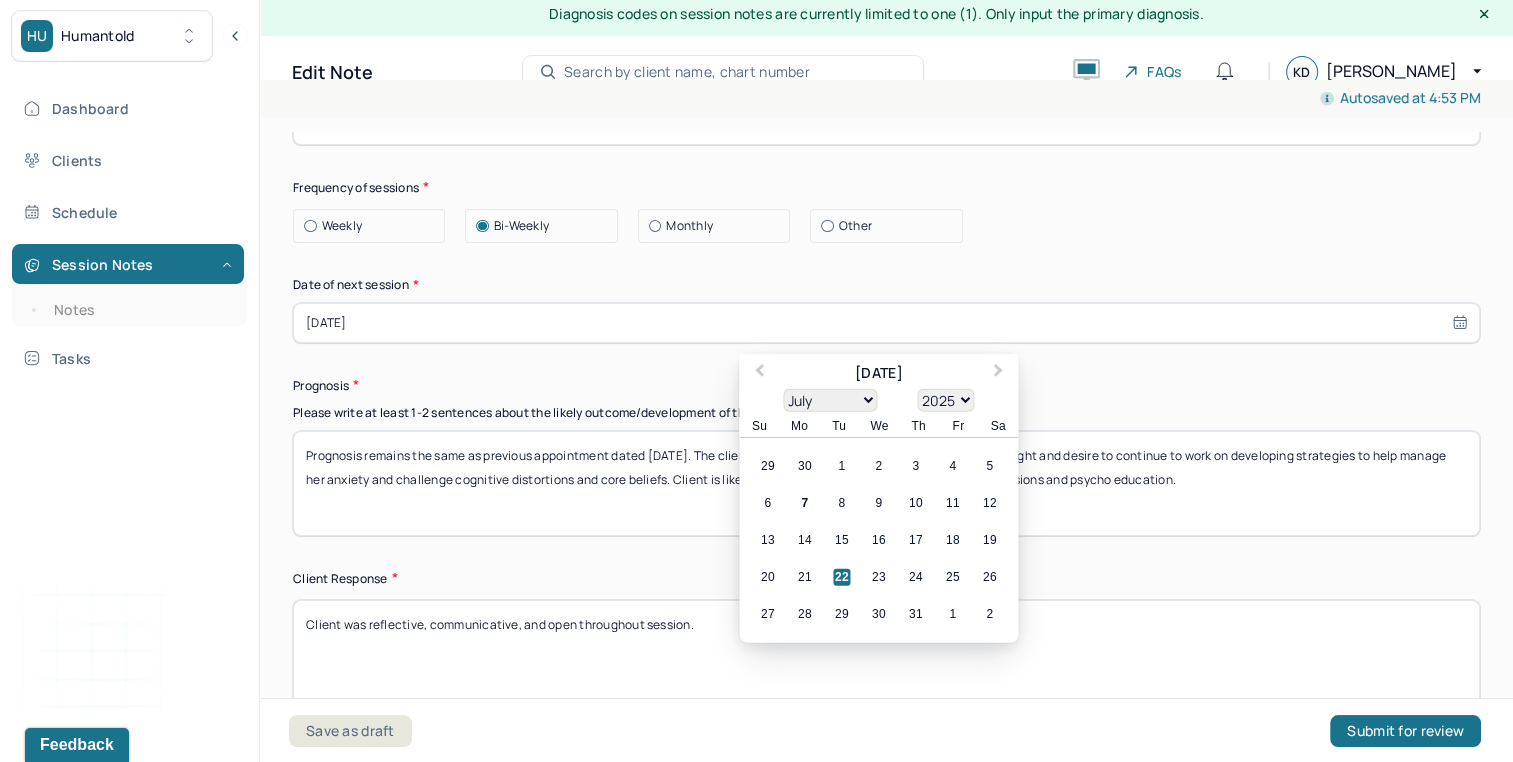 click on "Prognosis remains the same as previous appointment dated [DATE]. The client shows signs of good prognosis due to good insight and desire to continue to work on developing strategies to help manage her anxiety and challenge cognitive distortions and core beliefs. Client is likely to respond well to continued CBT and DBT sessions and psycho education." at bounding box center [886, 483] 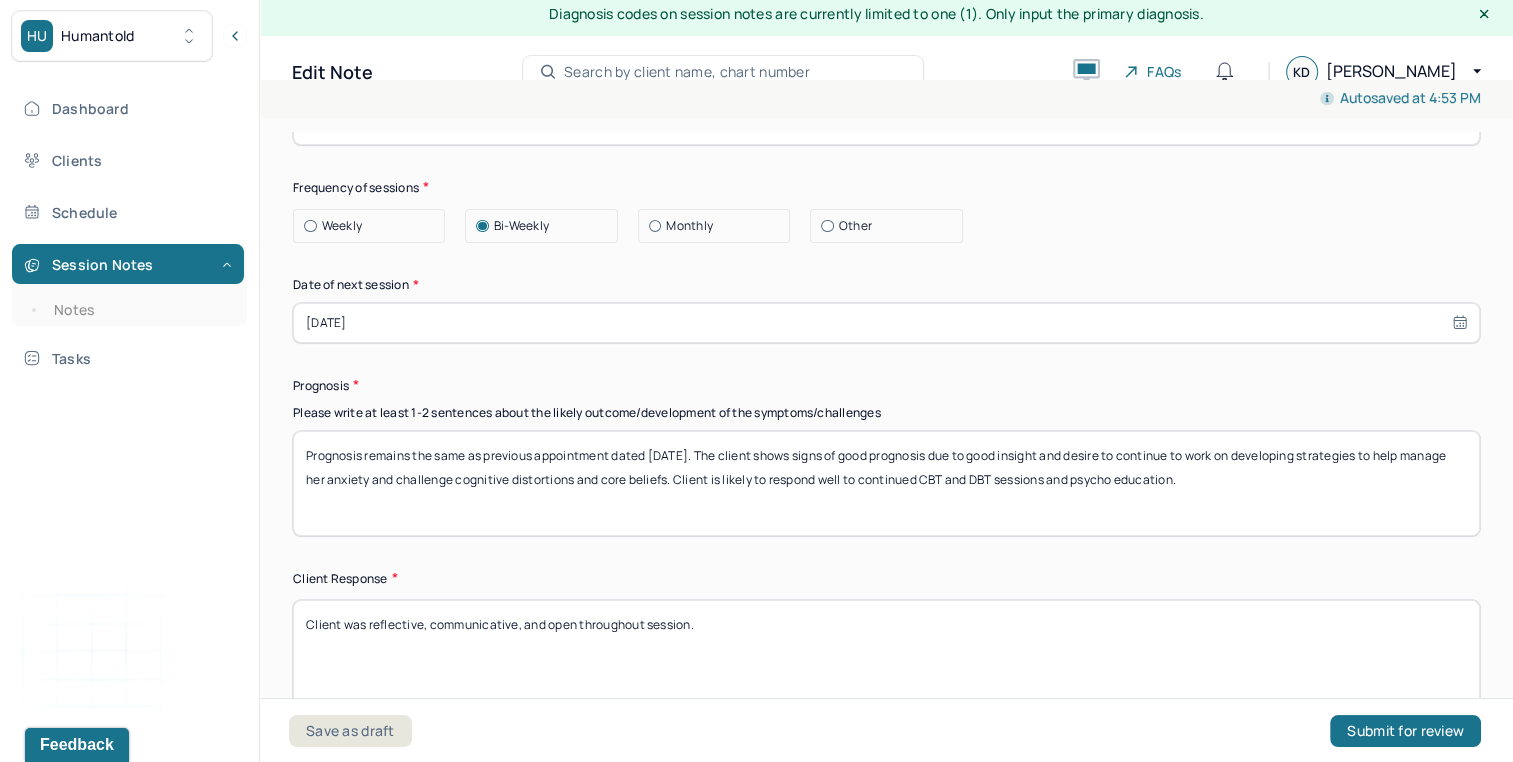 click on "Prognosis remains the same as previous appointment dated [DATE]. The client shows signs of good prognosis due to good insight and desire to continue to work on developing strategies to help manage her anxiety and challenge cognitive distortions and core beliefs. Client is likely to respond well to continued CBT and DBT sessions and psycho education." at bounding box center (886, 483) 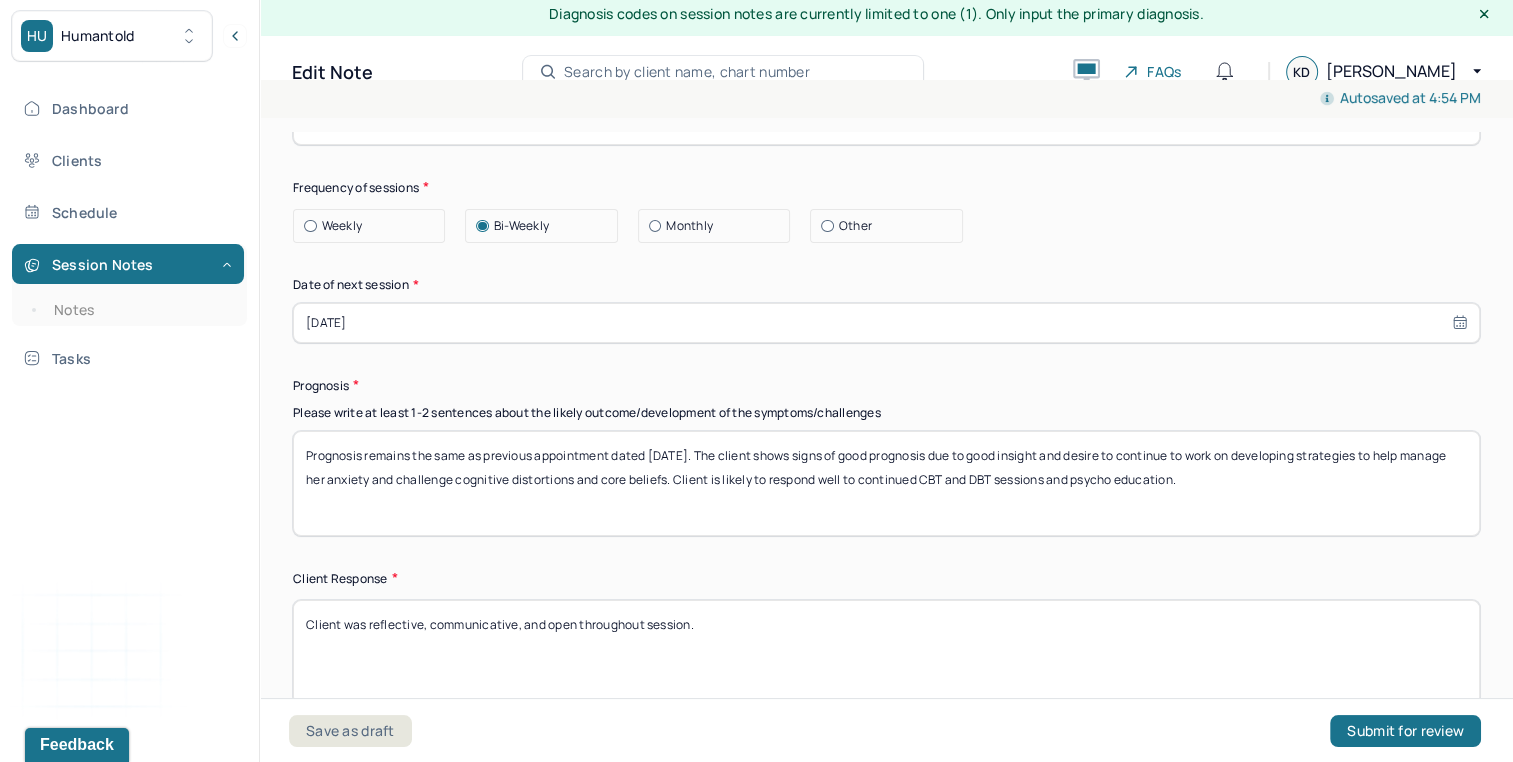 click on "Client was reflective, communicative, and open throughout session." at bounding box center [886, 652] 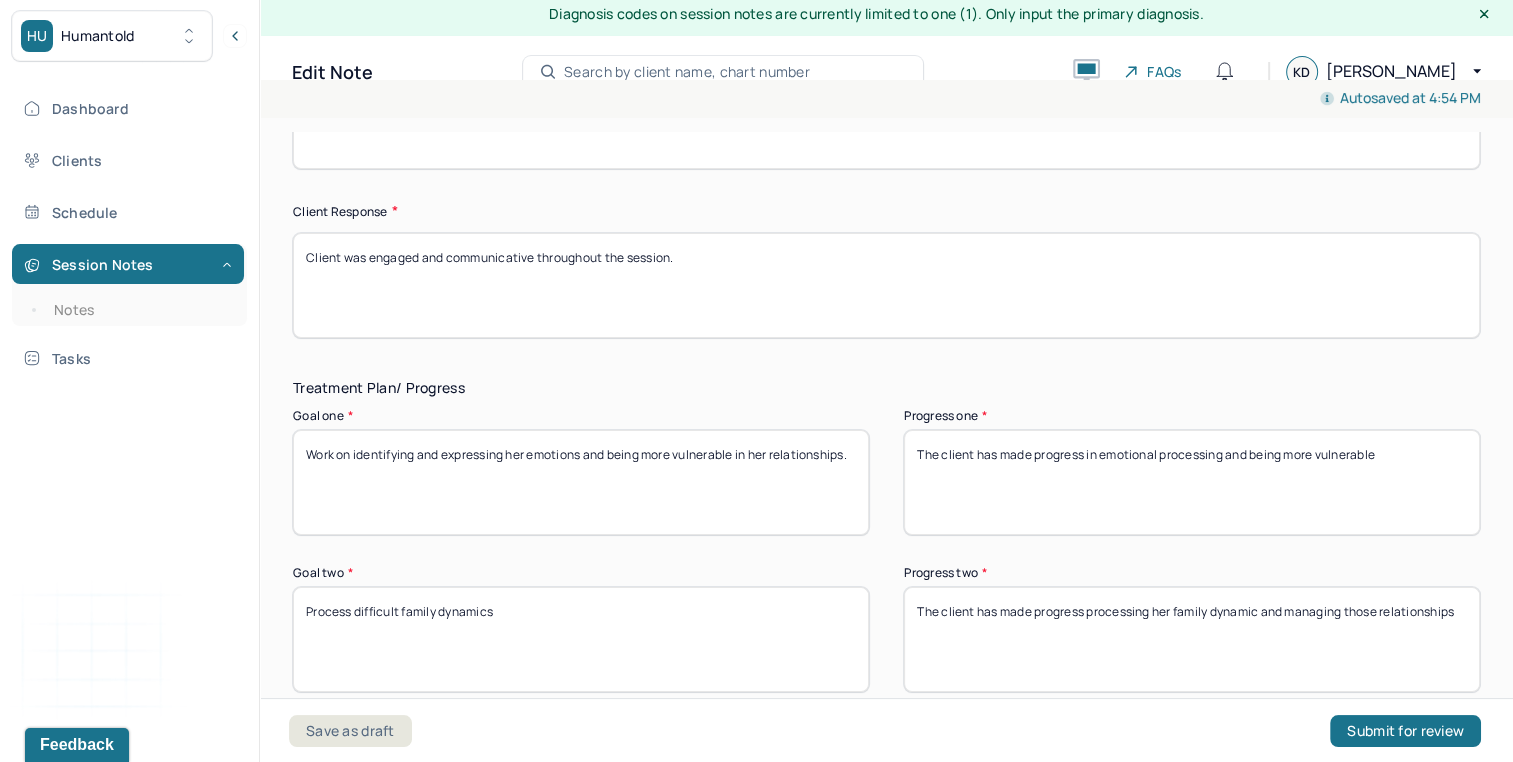 scroll, scrollTop: 3147, scrollLeft: 0, axis: vertical 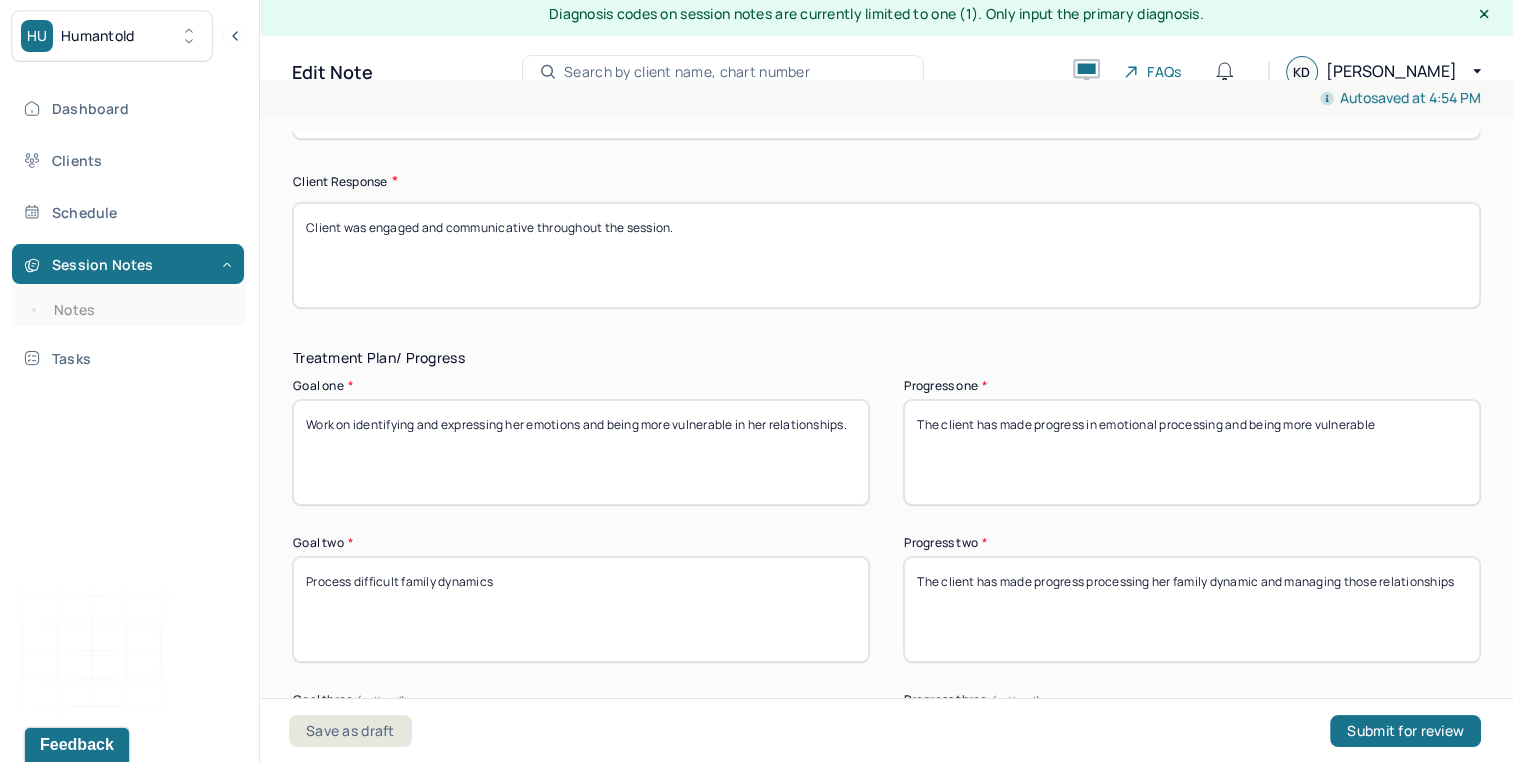 type on "Client was engaged and communicative throughout the session." 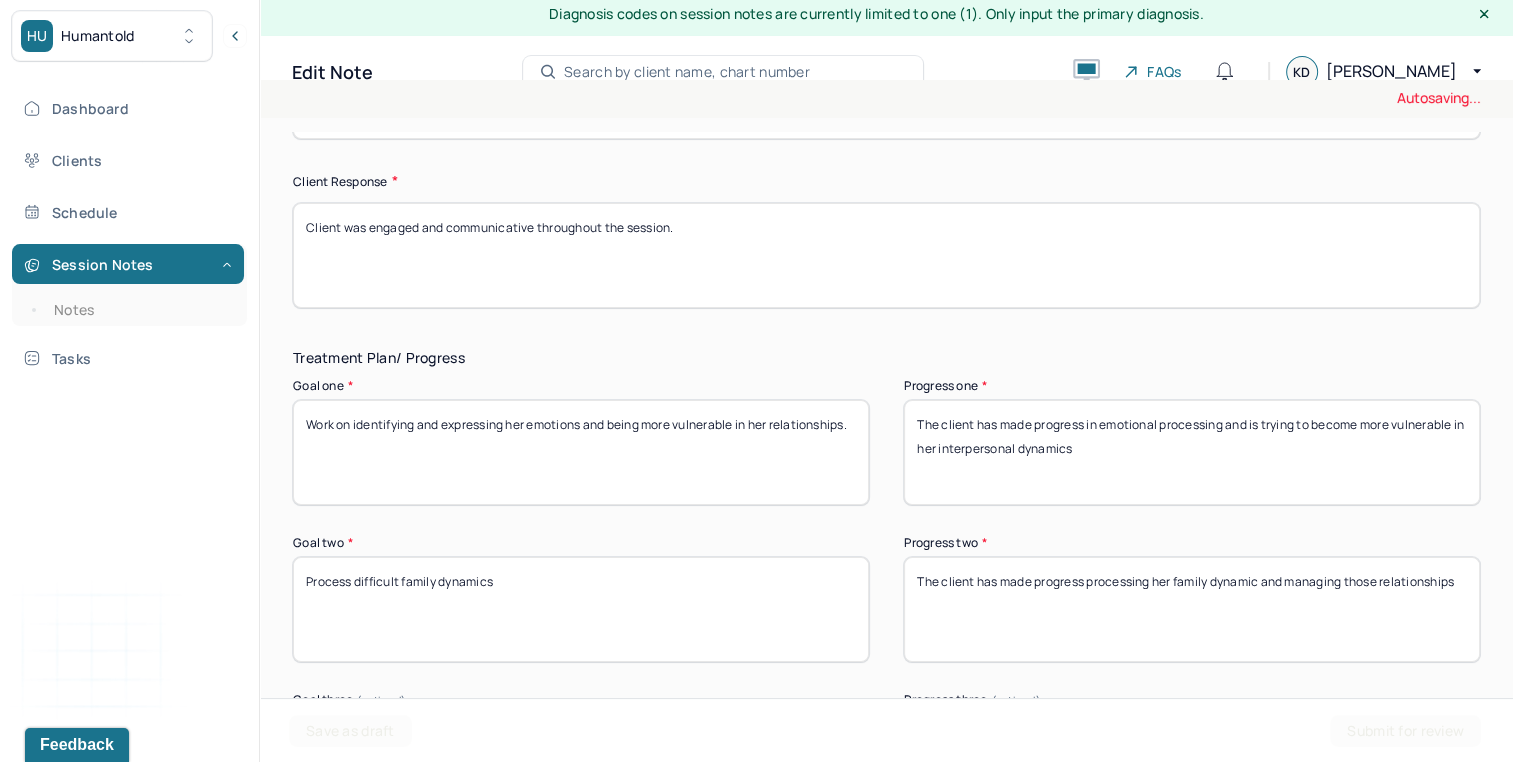 type on "The client has made progress in emotional processing and is trying to become more vulnerable in her interpersonal dynamics" 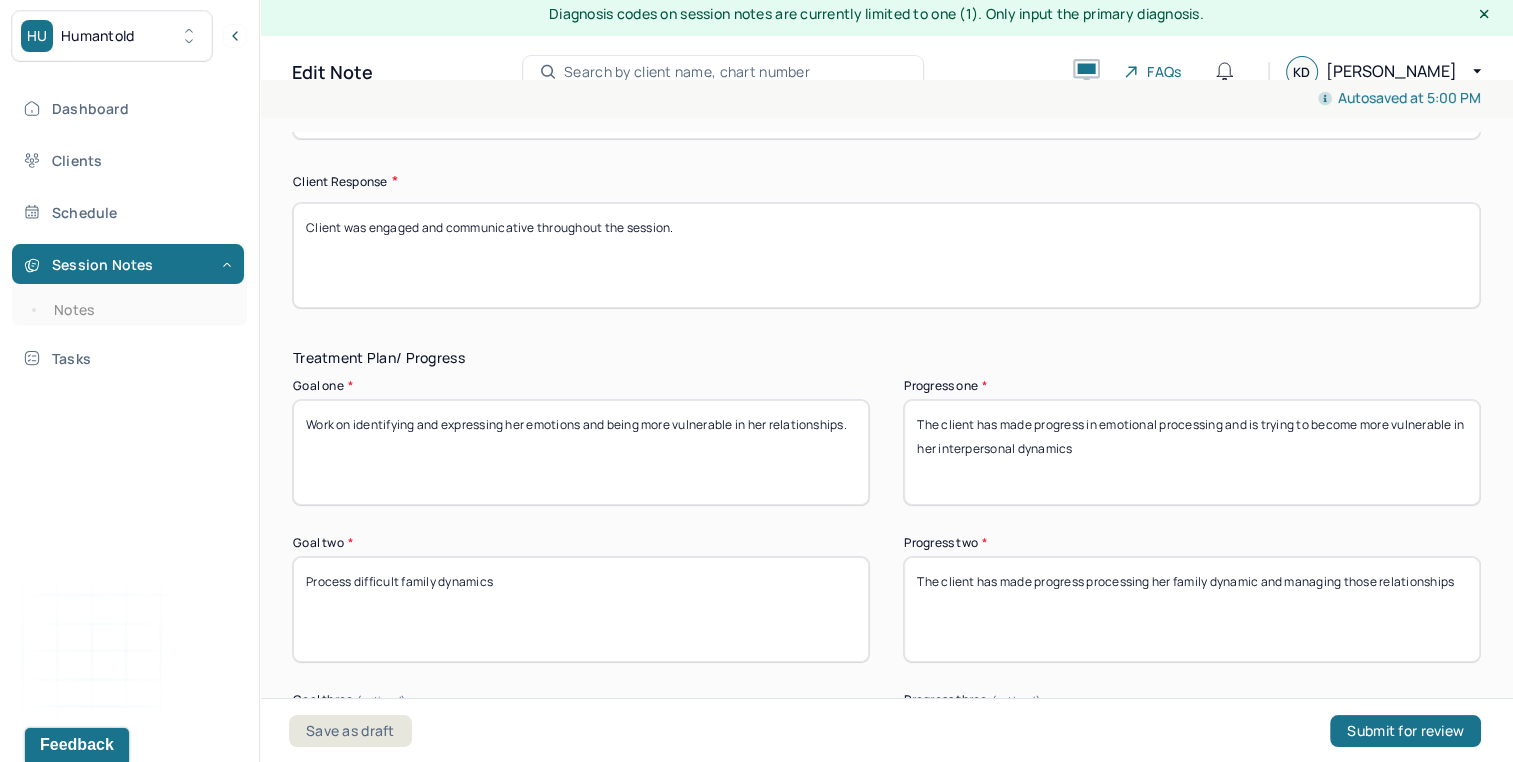 drag, startPoint x: 1079, startPoint y: 575, endPoint x: 1211, endPoint y: 668, distance: 161.47136 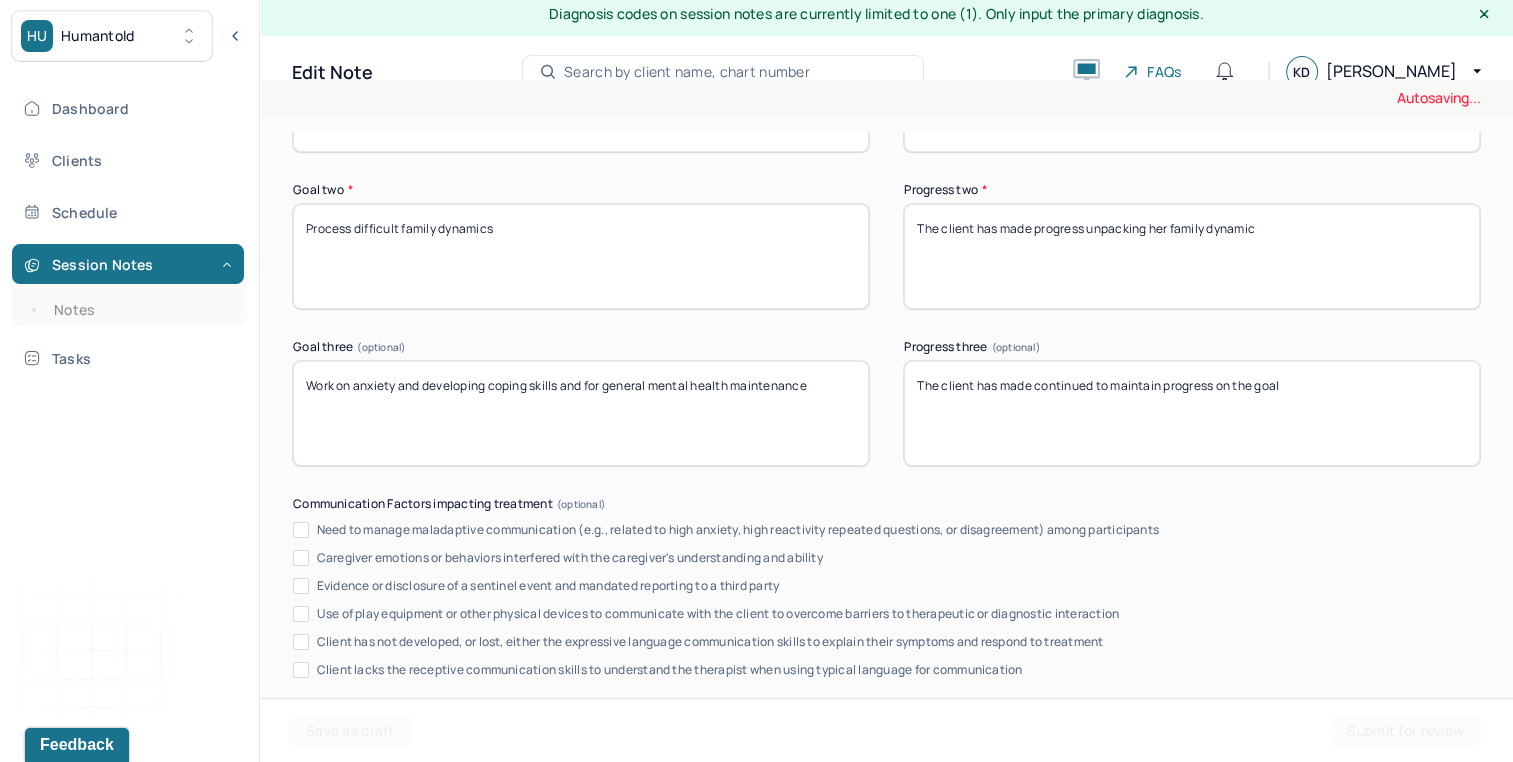 scroll, scrollTop: 3556, scrollLeft: 0, axis: vertical 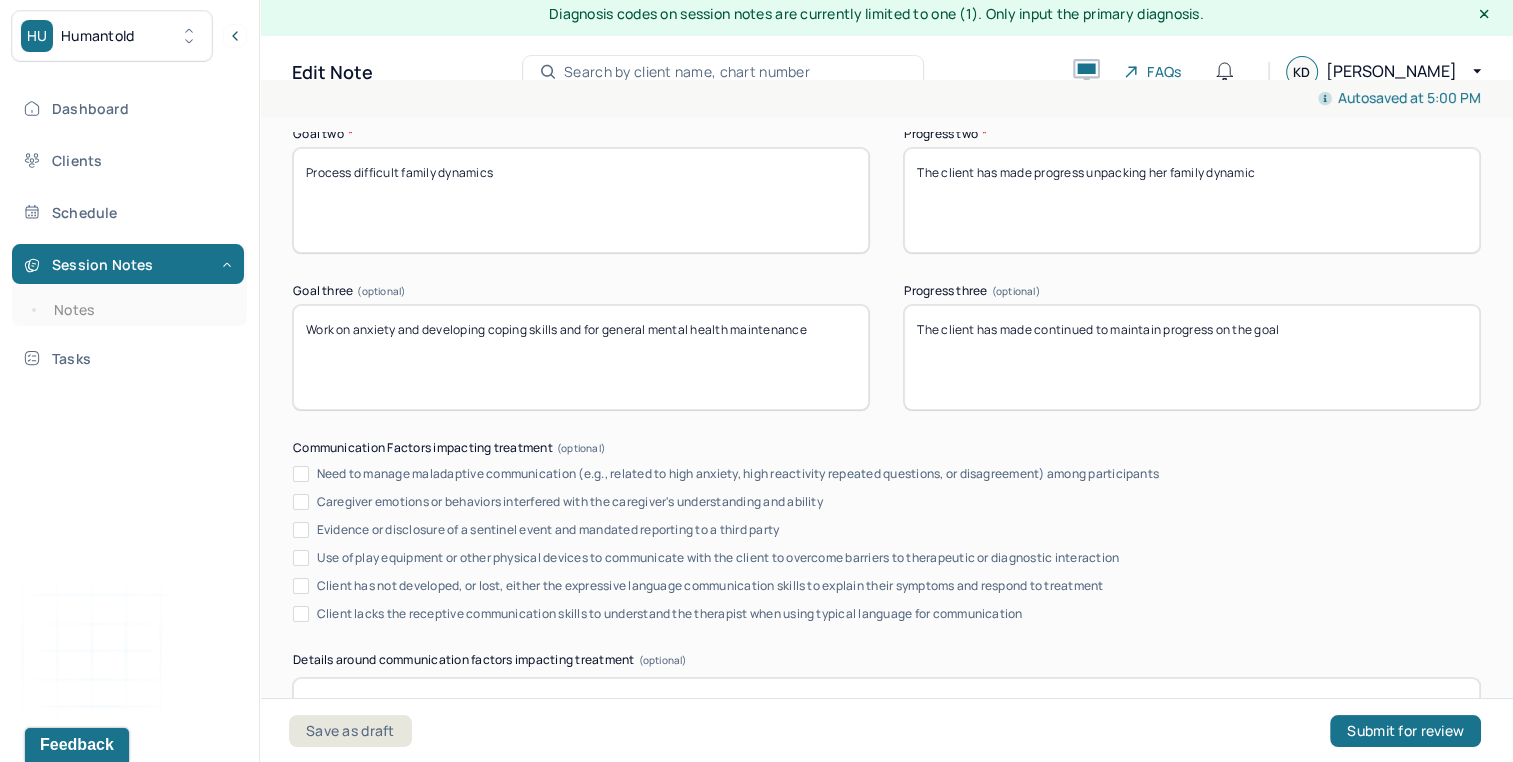type on "The client has made progress unpacking her family dynamic" 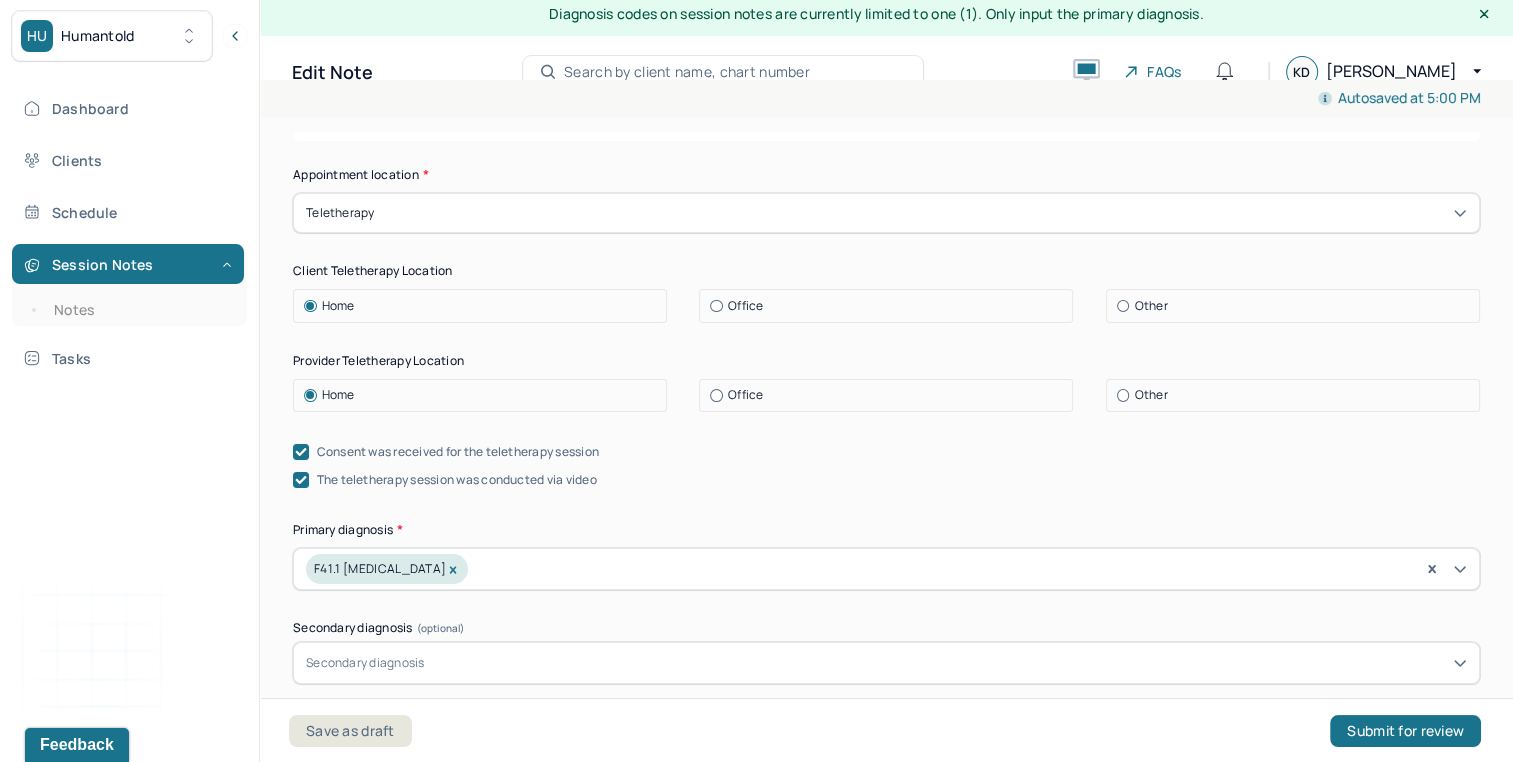scroll, scrollTop: 108, scrollLeft: 0, axis: vertical 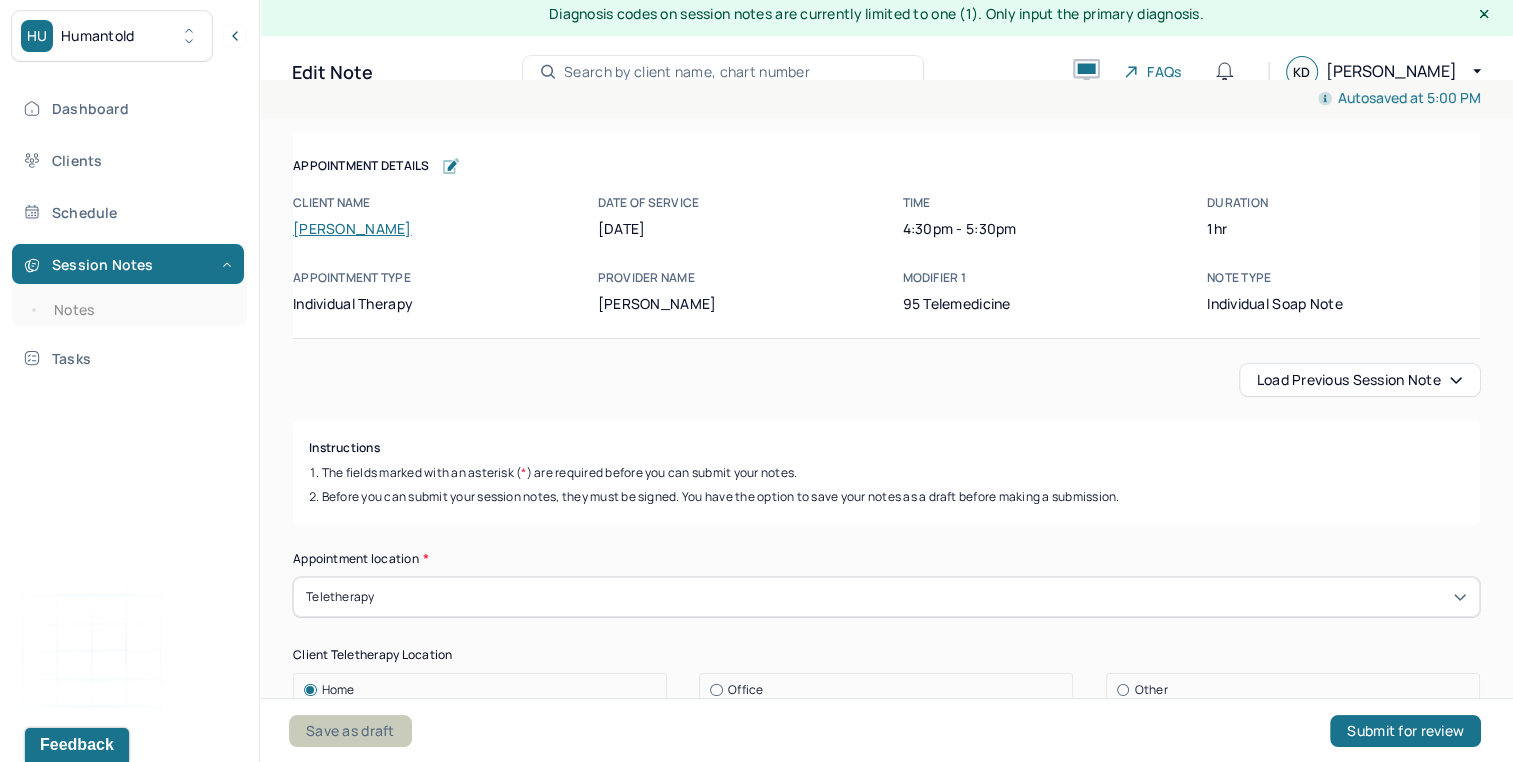 type on "The client has made continued to maintain progress on general mental health progress" 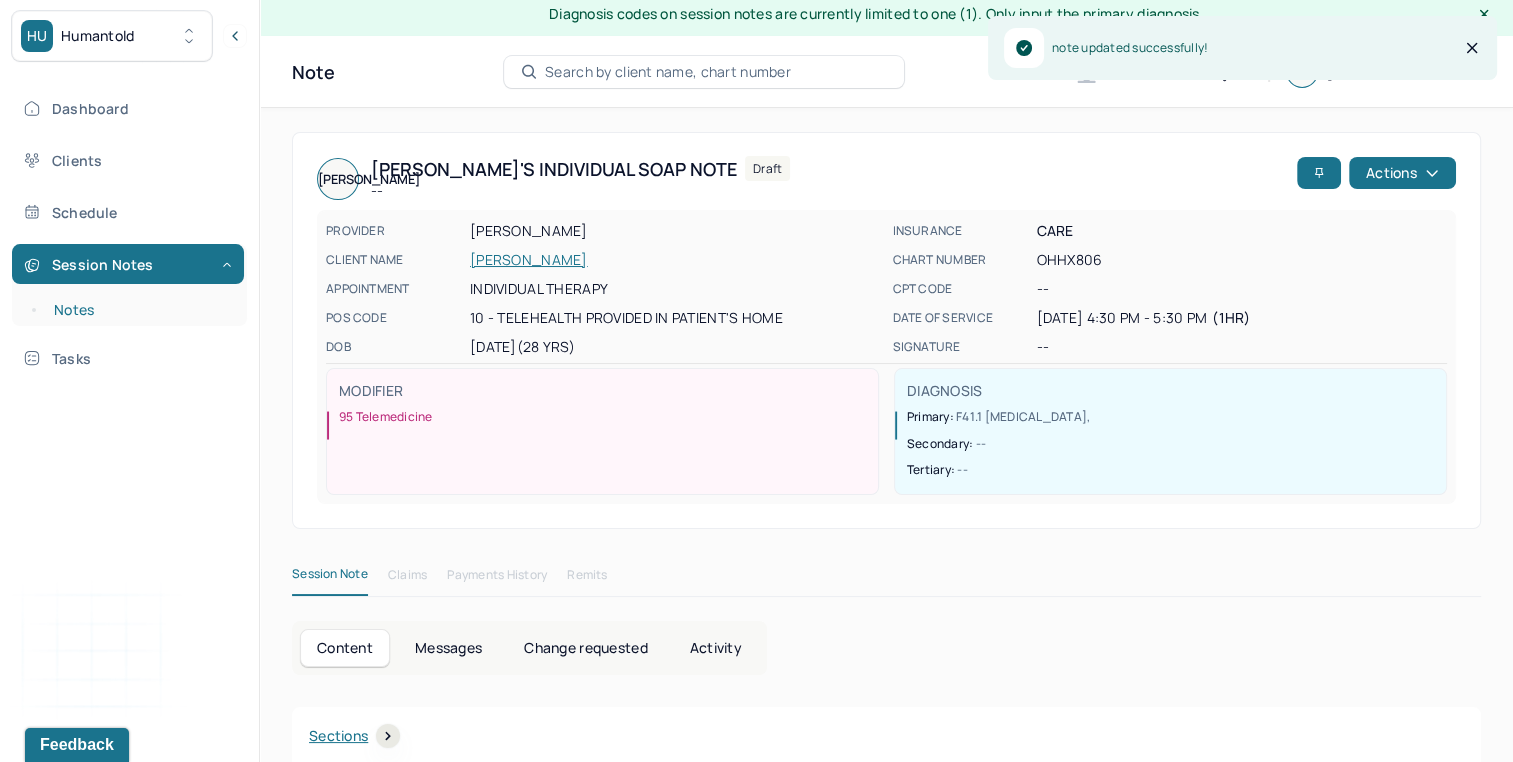 click on "Notes" at bounding box center [139, 310] 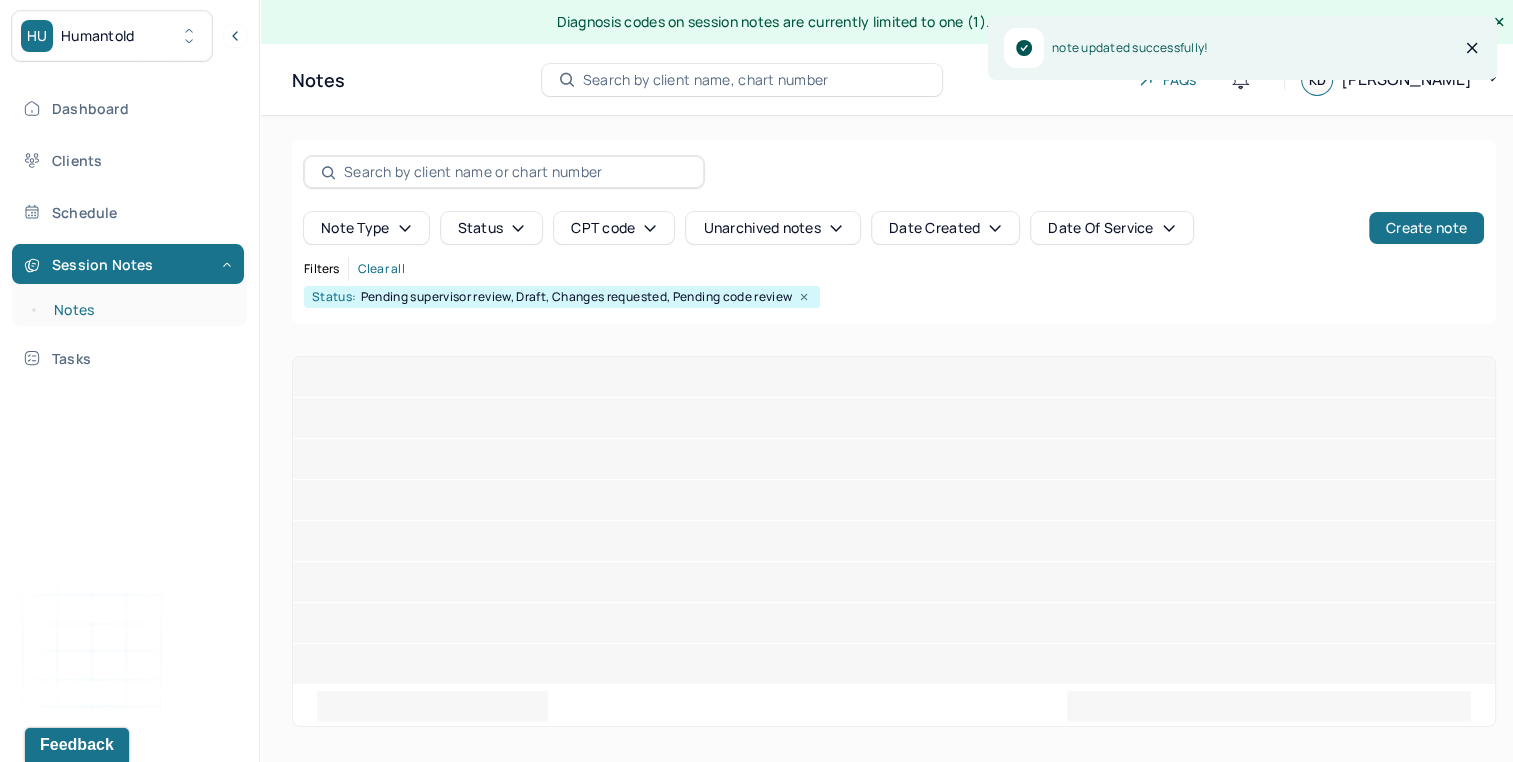 scroll, scrollTop: 0, scrollLeft: 0, axis: both 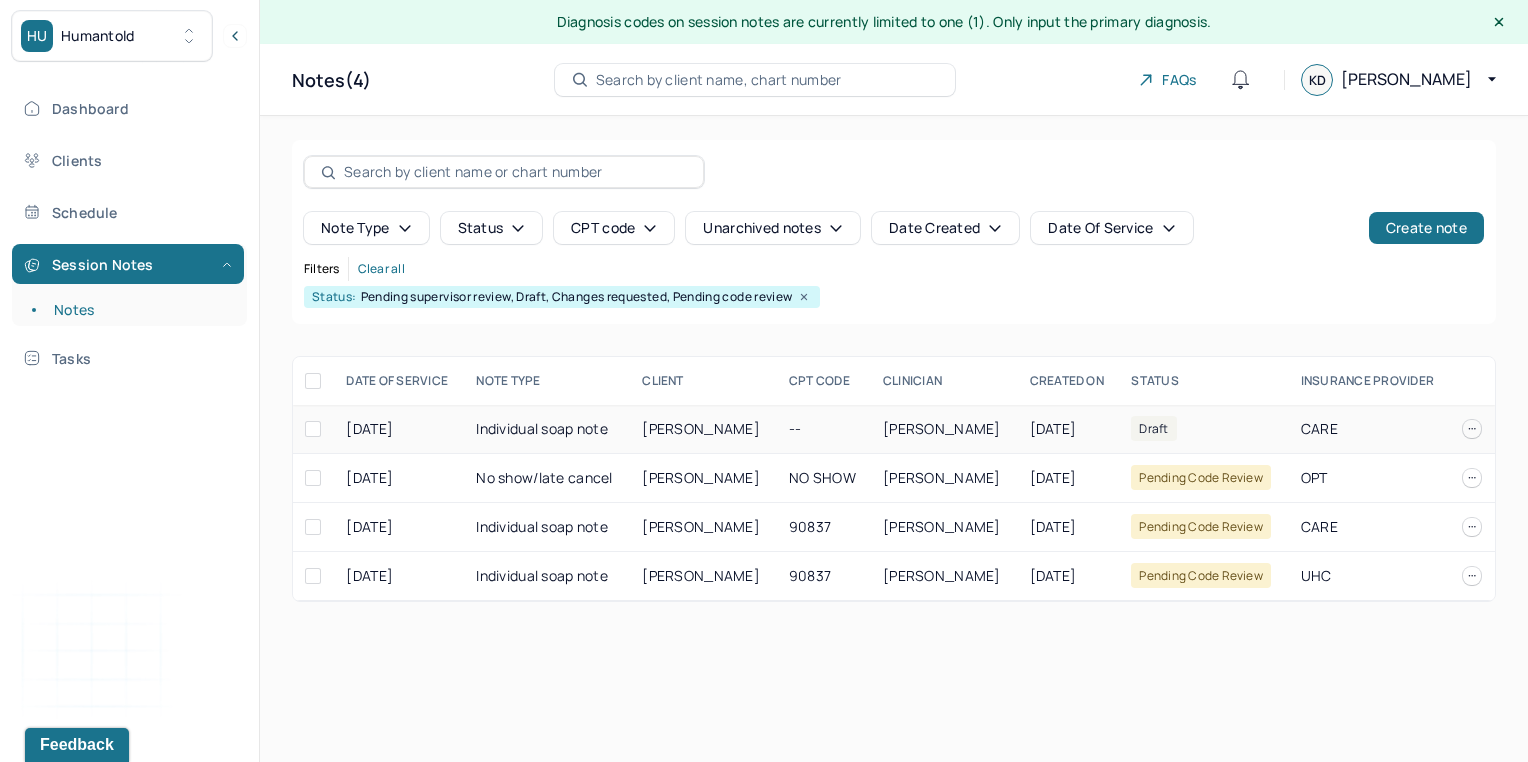 click on "[PERSON_NAME]" at bounding box center (701, 428) 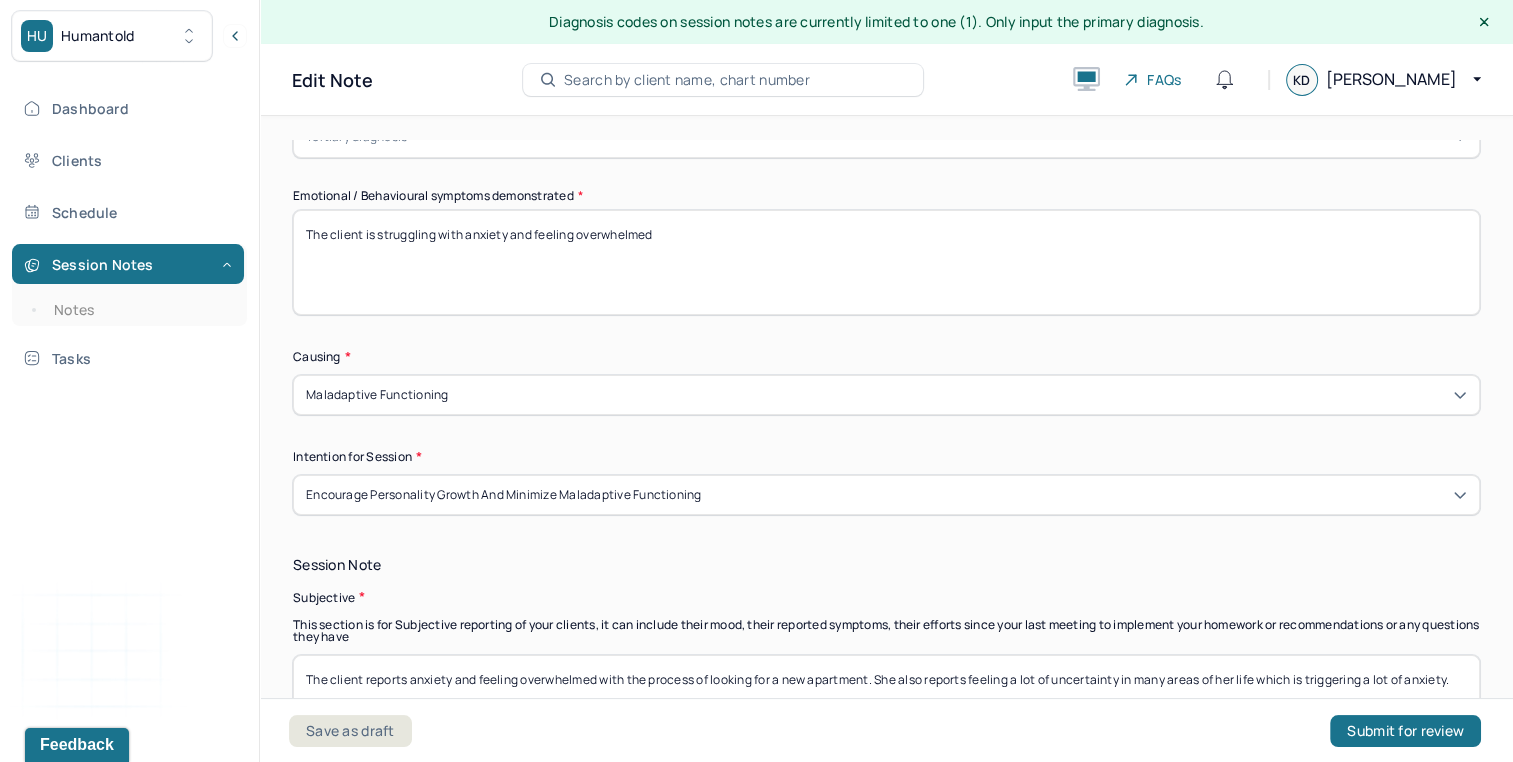scroll, scrollTop: 1067, scrollLeft: 0, axis: vertical 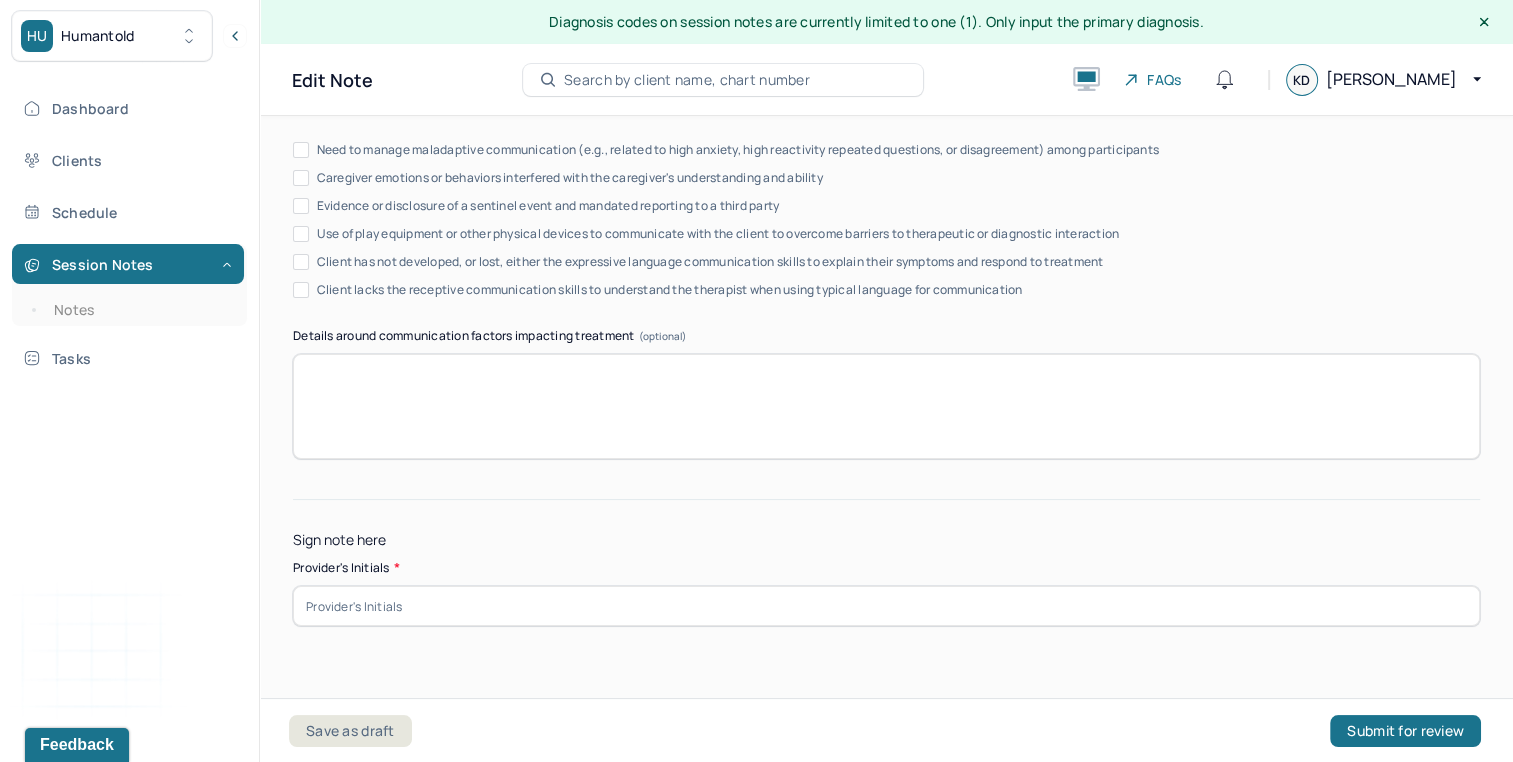 click at bounding box center (886, 606) 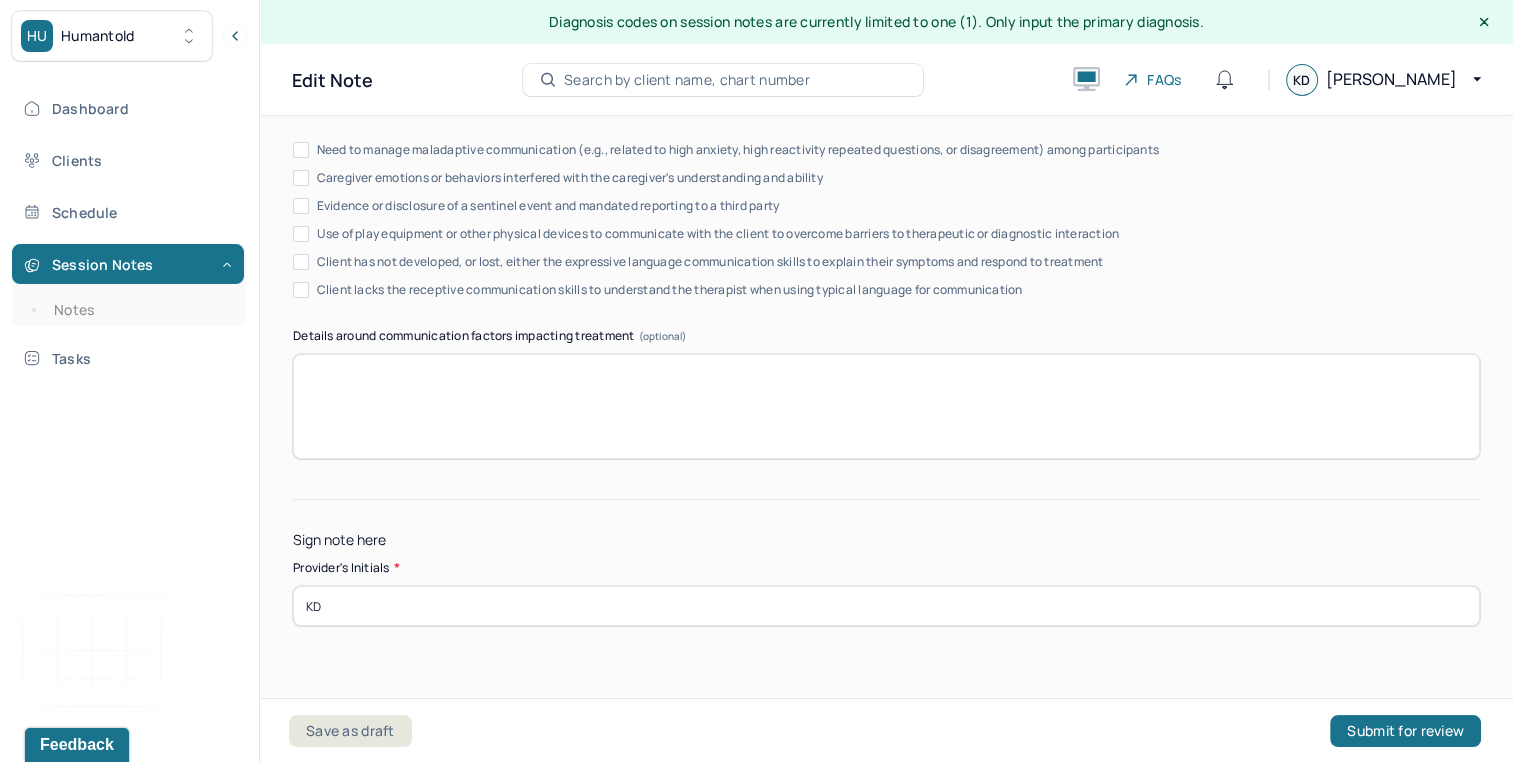 type on "KD" 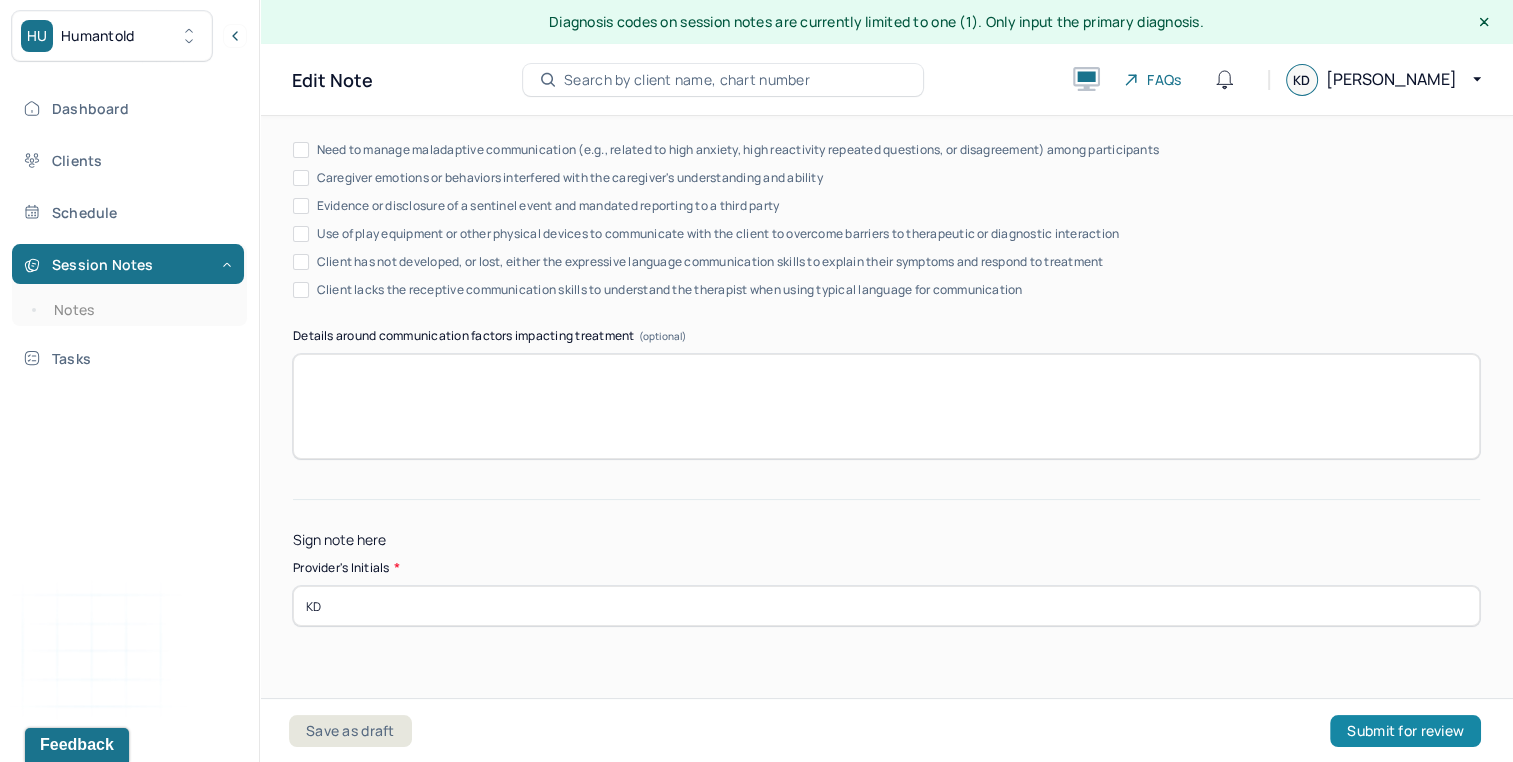 click on "Submit for review" at bounding box center (1405, 731) 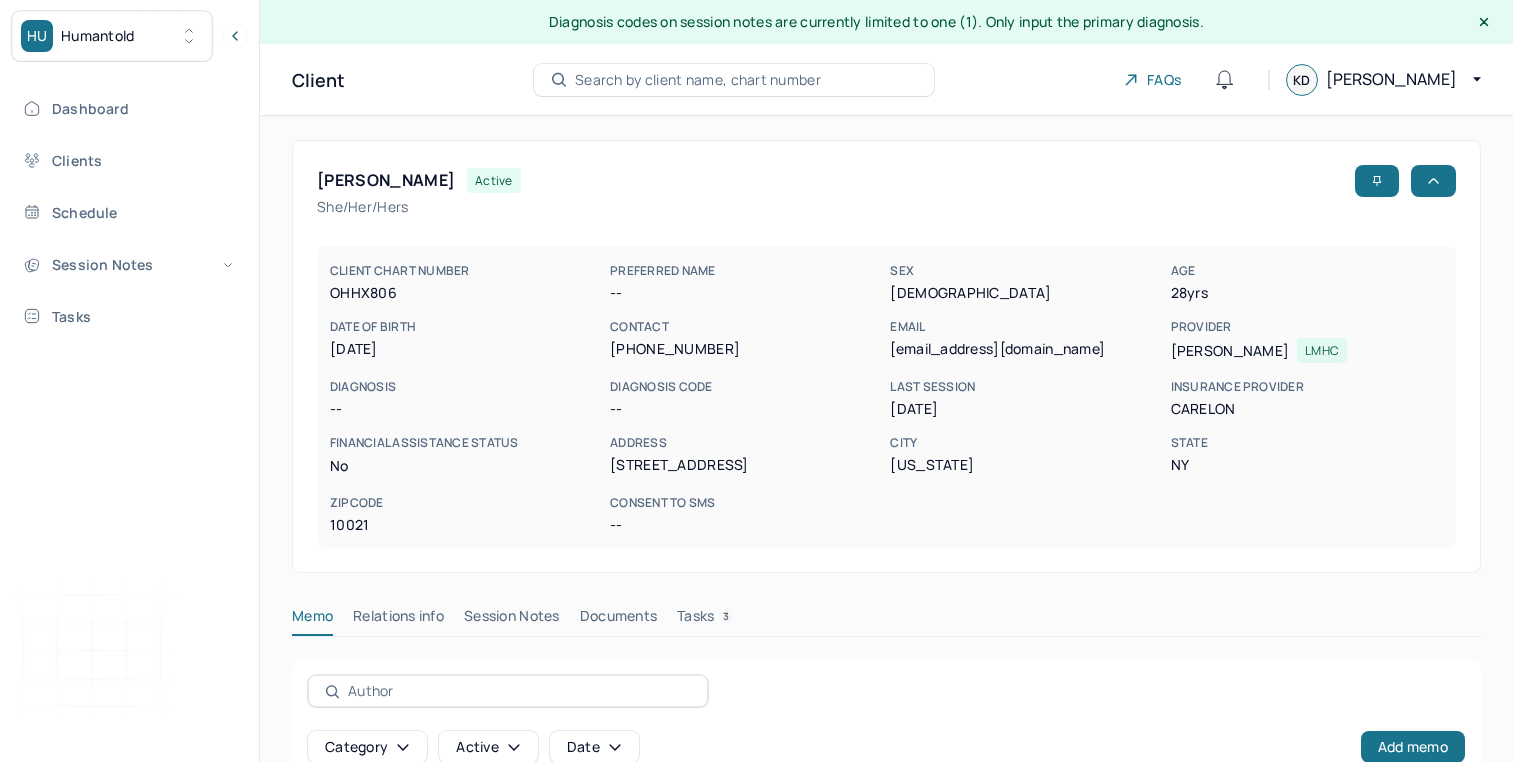 scroll, scrollTop: 0, scrollLeft: 0, axis: both 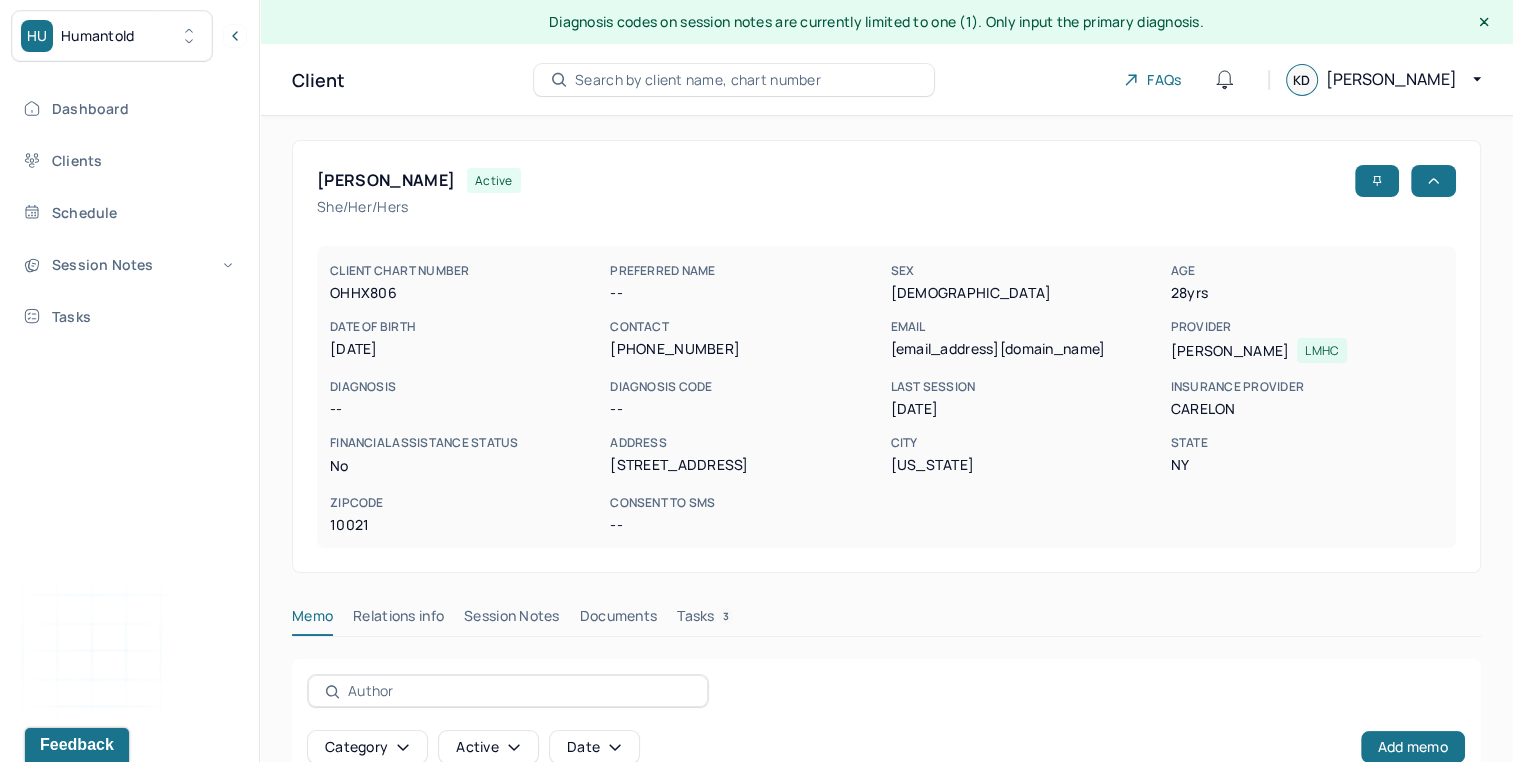 click on "Session Notes" at bounding box center (512, 620) 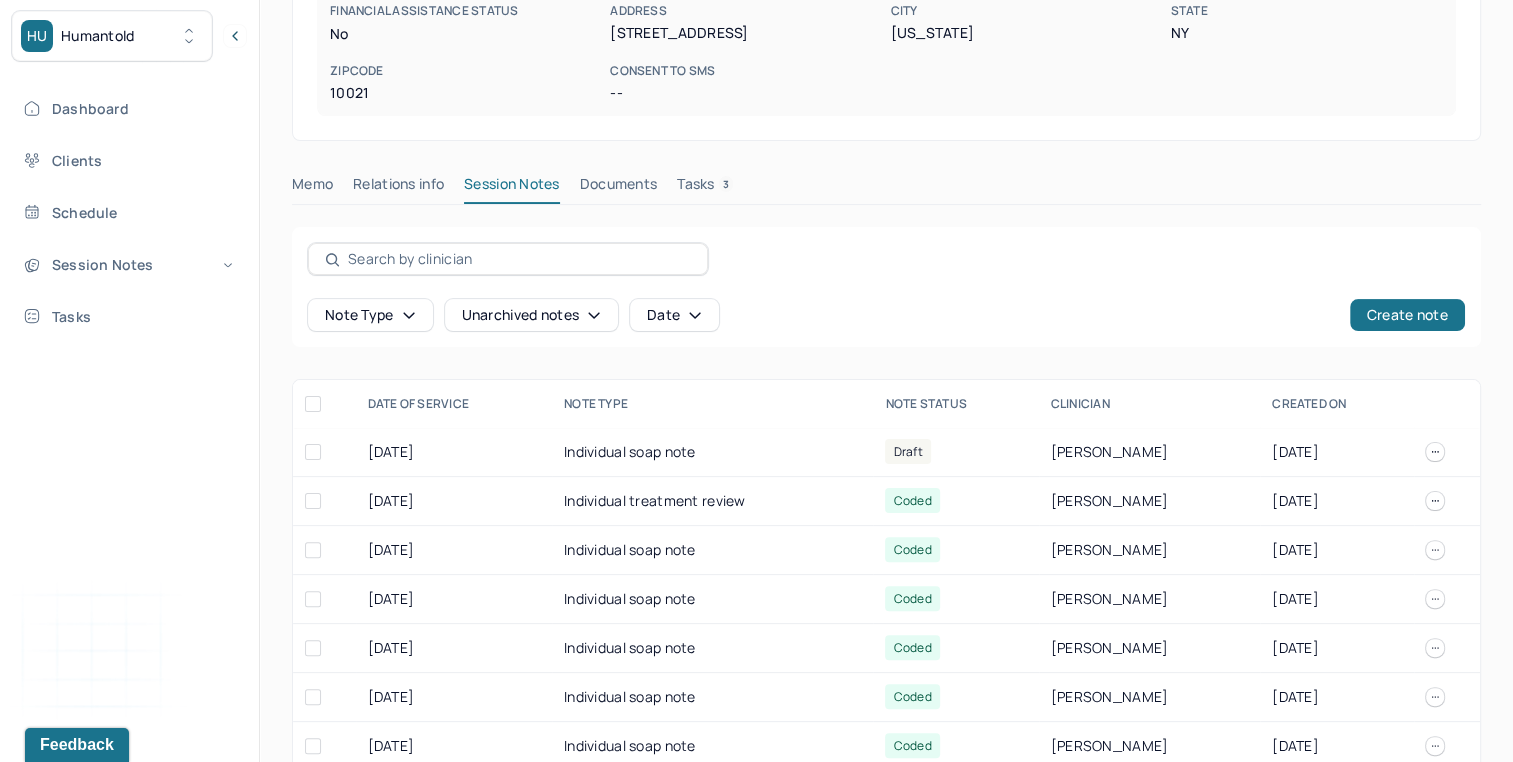 scroll, scrollTop: 440, scrollLeft: 0, axis: vertical 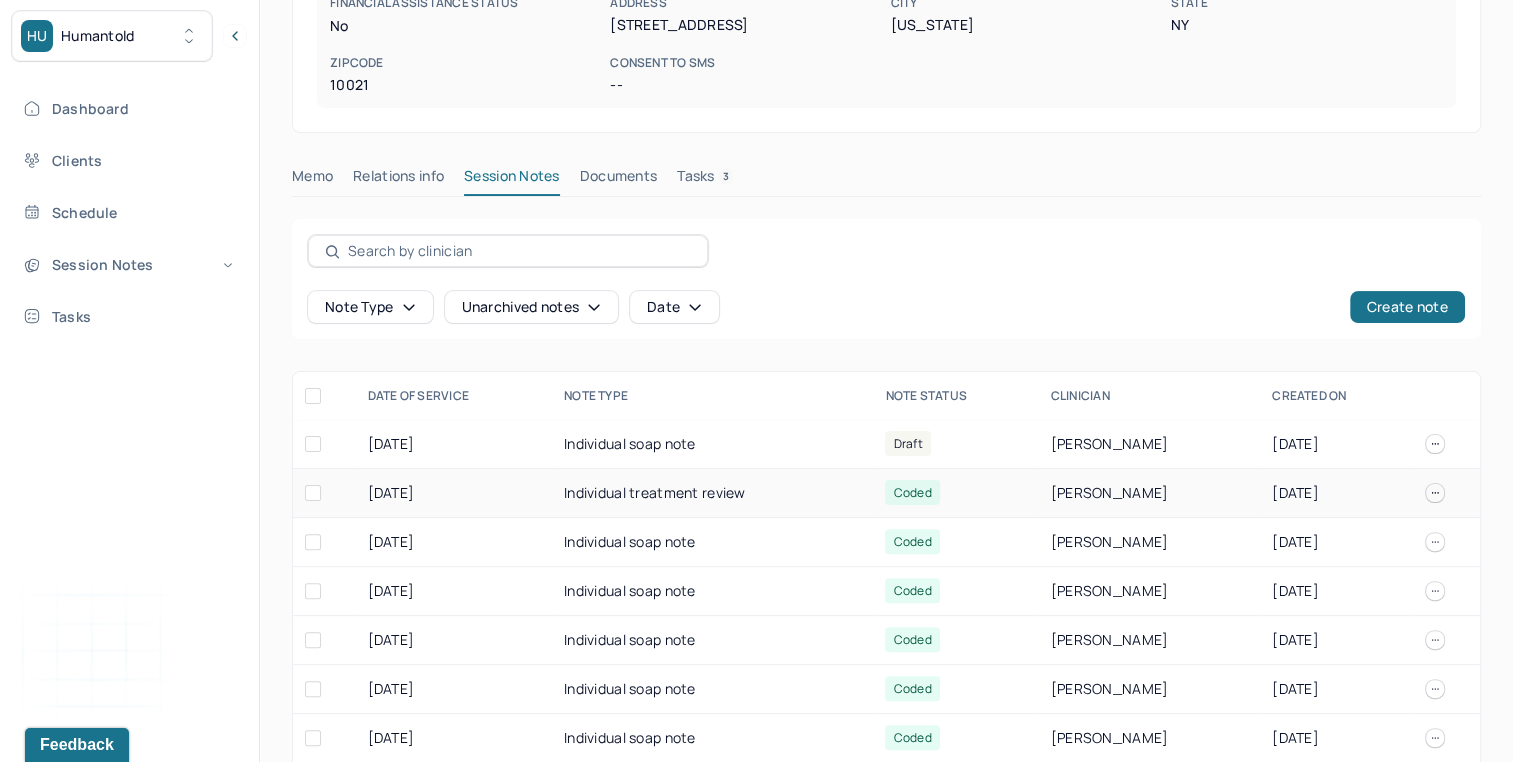 click on "Individual treatment review" at bounding box center [712, 493] 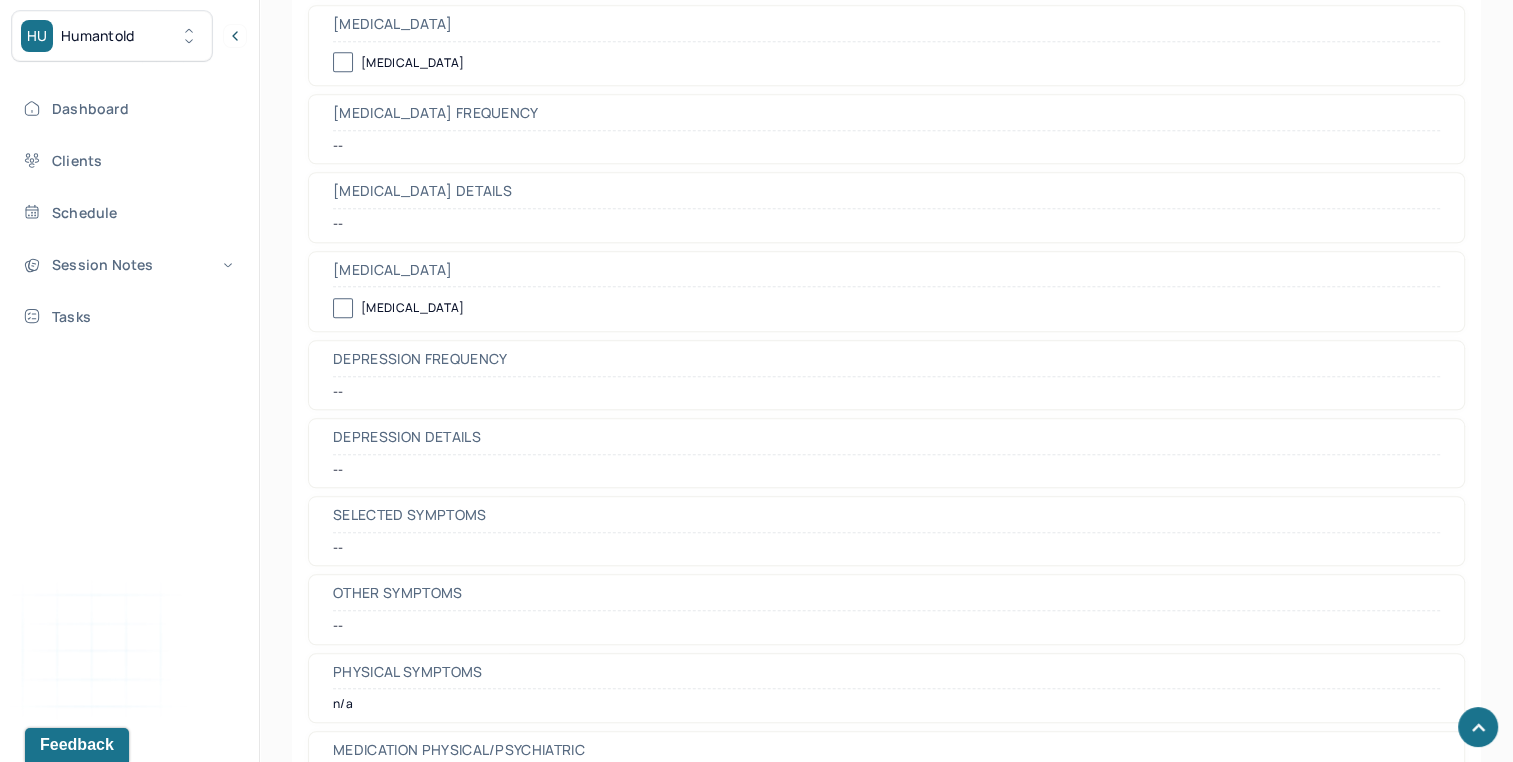 scroll, scrollTop: 1942, scrollLeft: 0, axis: vertical 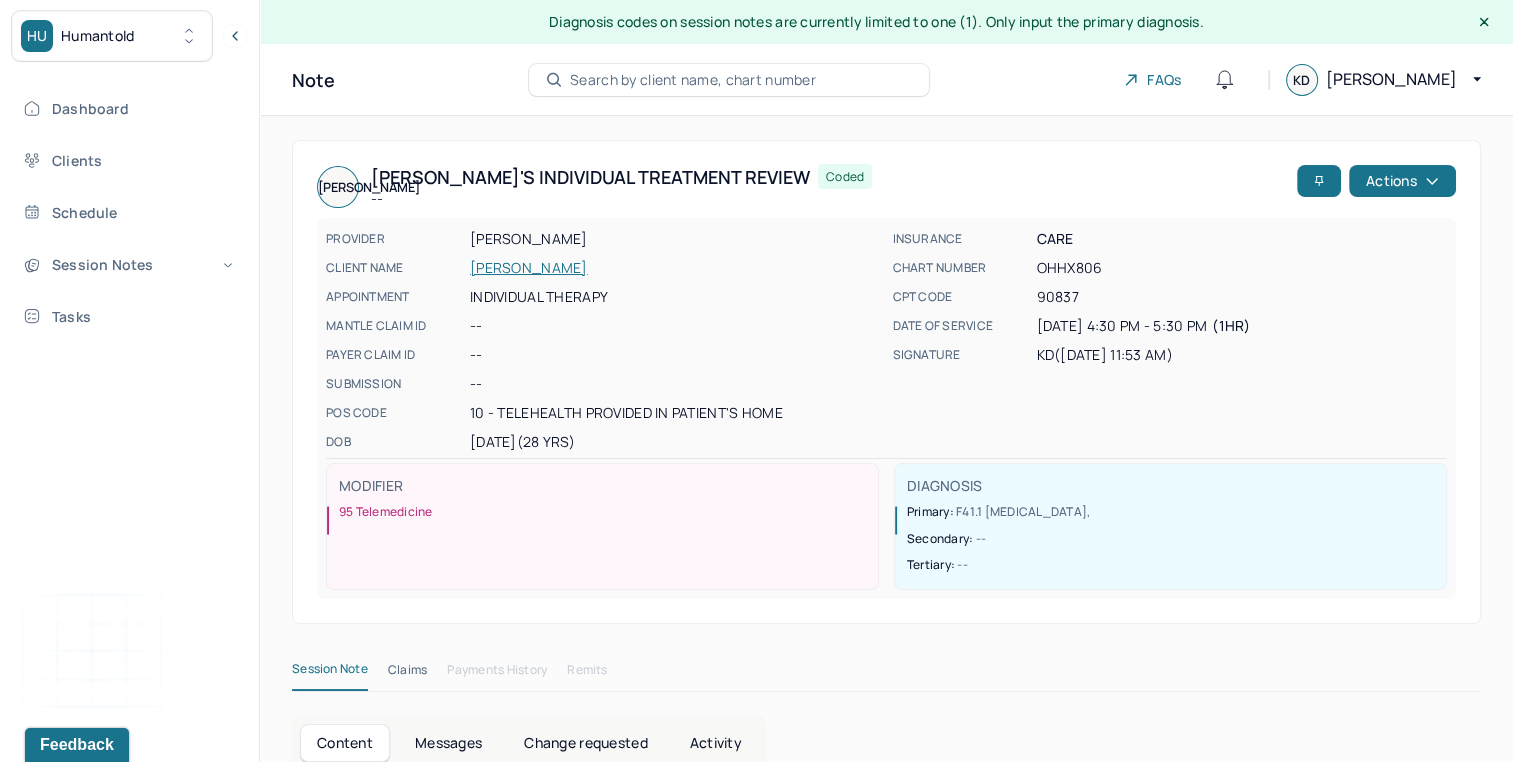 click on "[PERSON_NAME]" at bounding box center (675, 268) 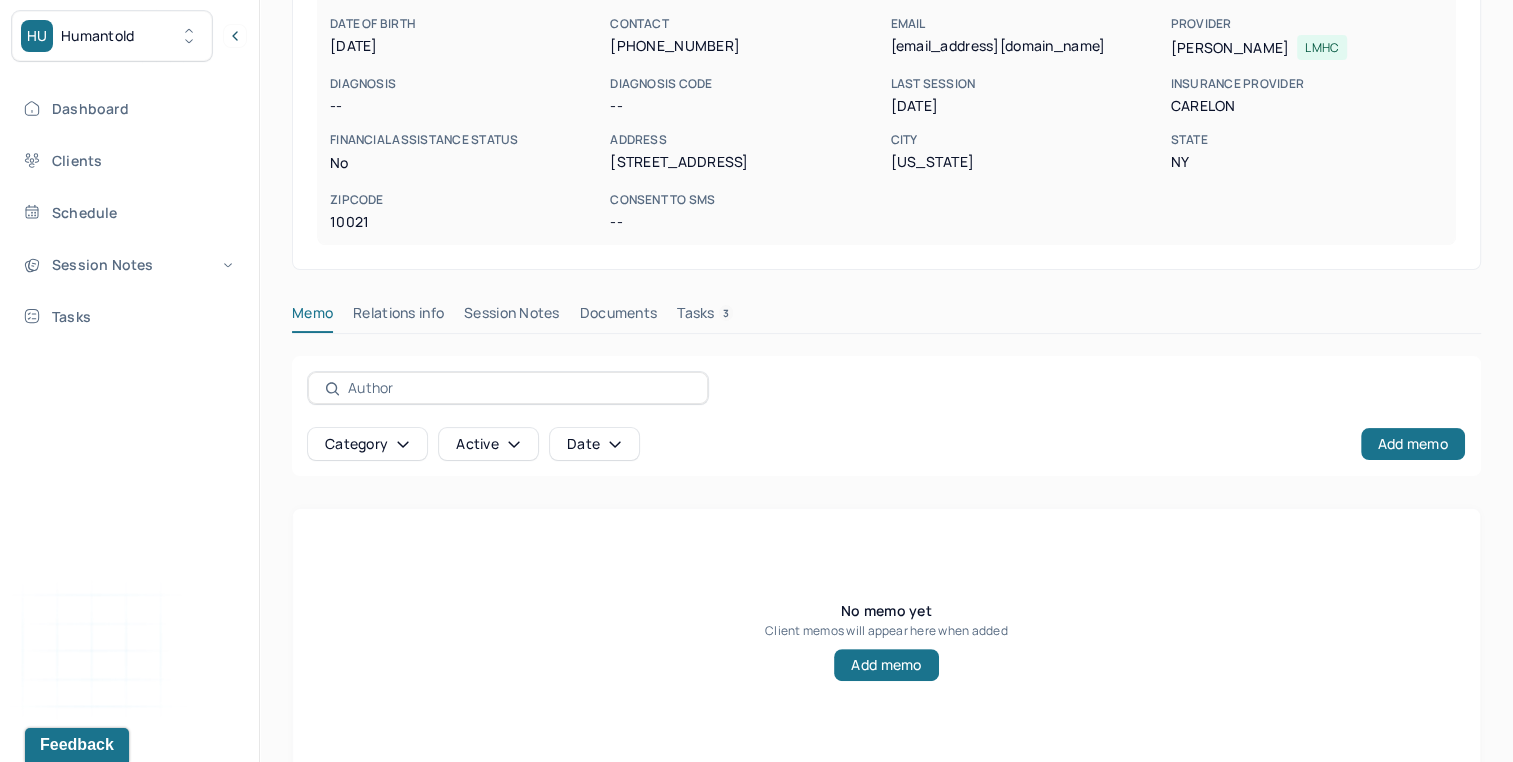 scroll, scrollTop: 336, scrollLeft: 0, axis: vertical 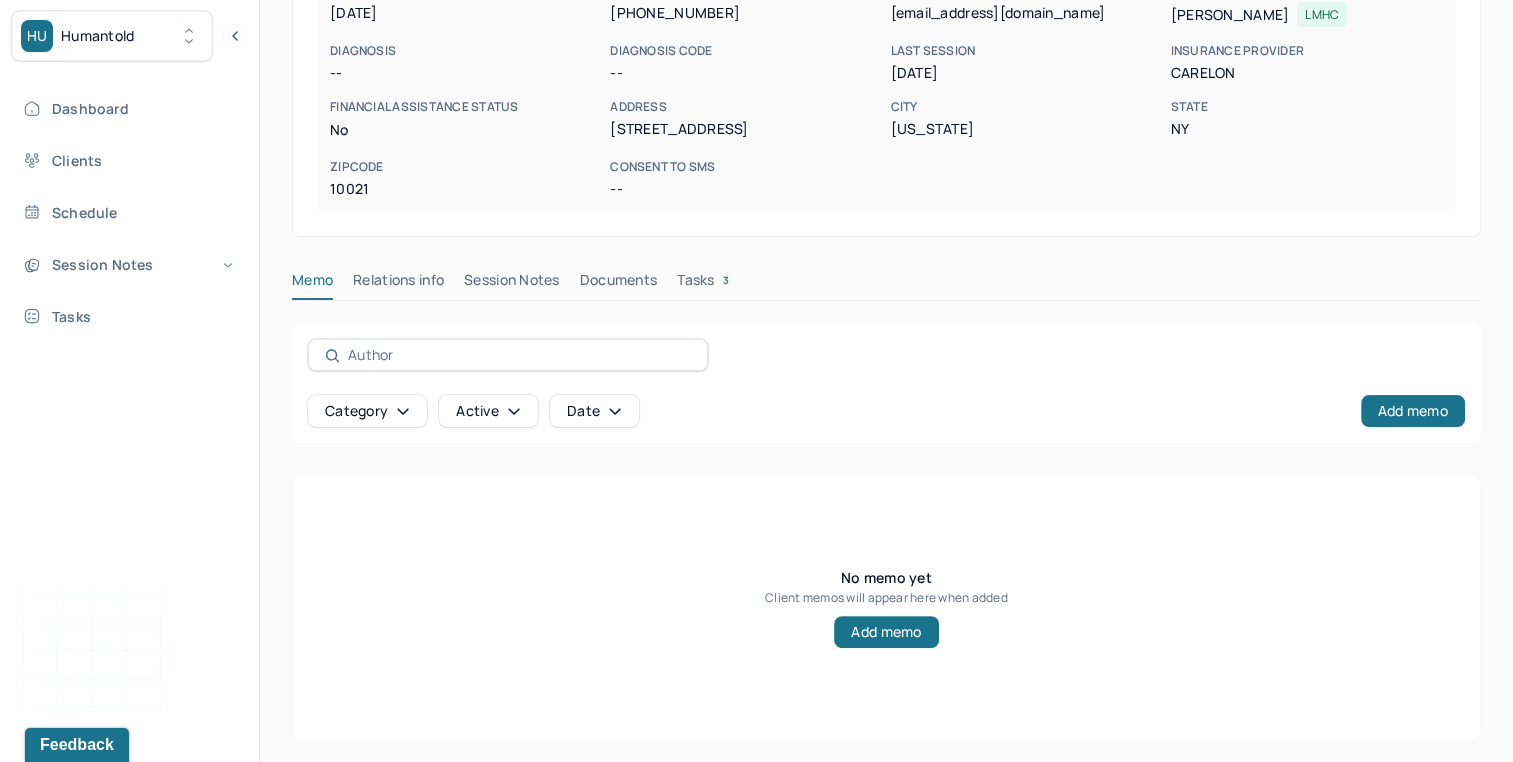 click on "O’LEARY, JULIA active         She/her/hers CLIENT CHART NUMBER OHHX806 PREFERRED NAME -- SEX female AGE 28  yrs DATE OF BIRTH 03/29/1997  CONTACT (516) 633-9171 EMAIL juliamoleary3@gmail.com PROVIDER DAMIANO, KRISTINA LMHC DIAGNOSIS -- DIAGNOSIS CODE -- LAST SESSION 07/07/2025 insurance provider CARELON FINANCIAL ASSISTANCE STATUS no Address 434 E 75th St City New York State NY Zipcode 10021 Consent to Sms --   Memo     Relations info     Session Notes     Documents     Tasks 3     Category     active     Date     Add memo   No memo yet Client memos will appear here when added   Add memo" at bounding box center [886, 272] 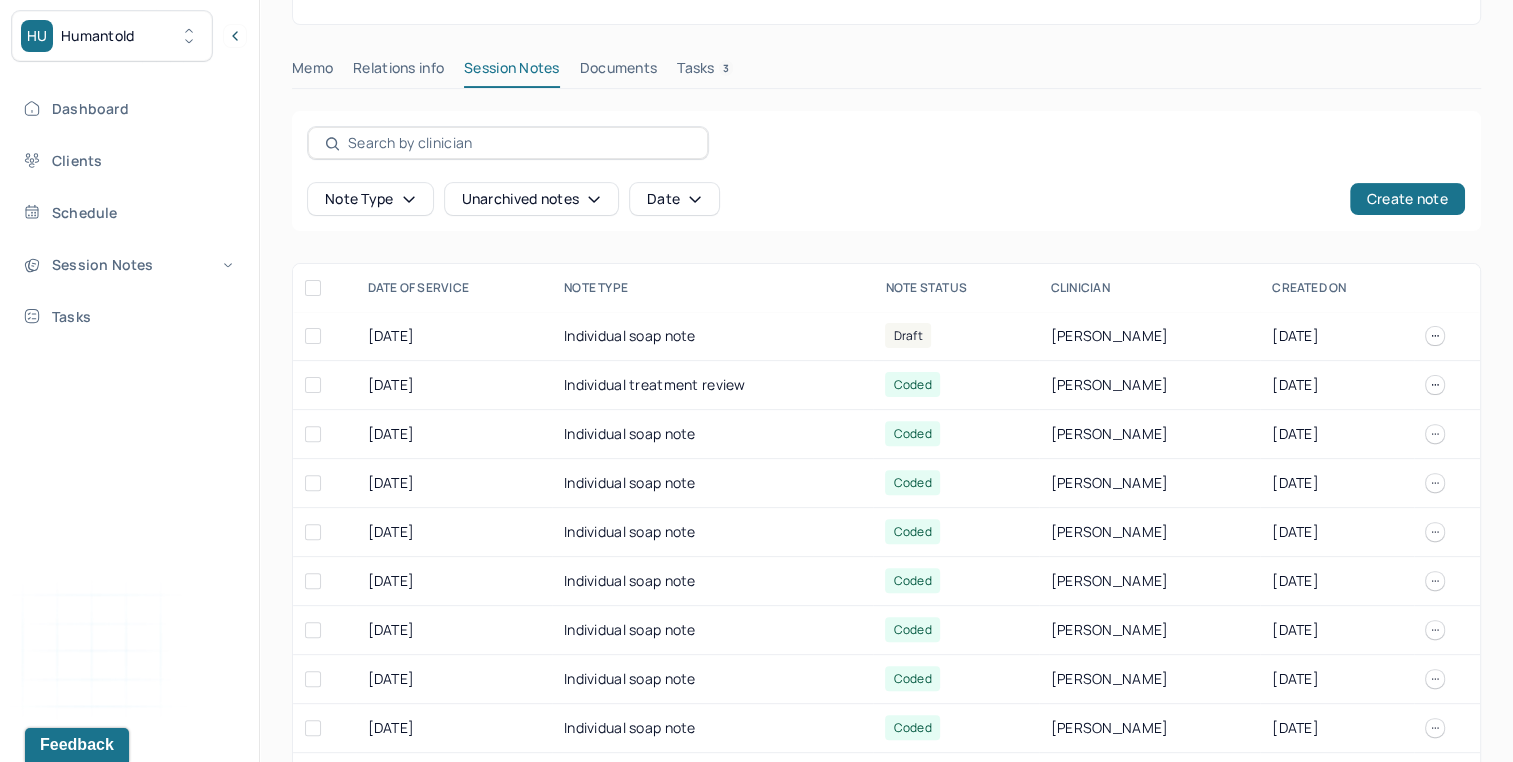 scroll, scrollTop: 558, scrollLeft: 0, axis: vertical 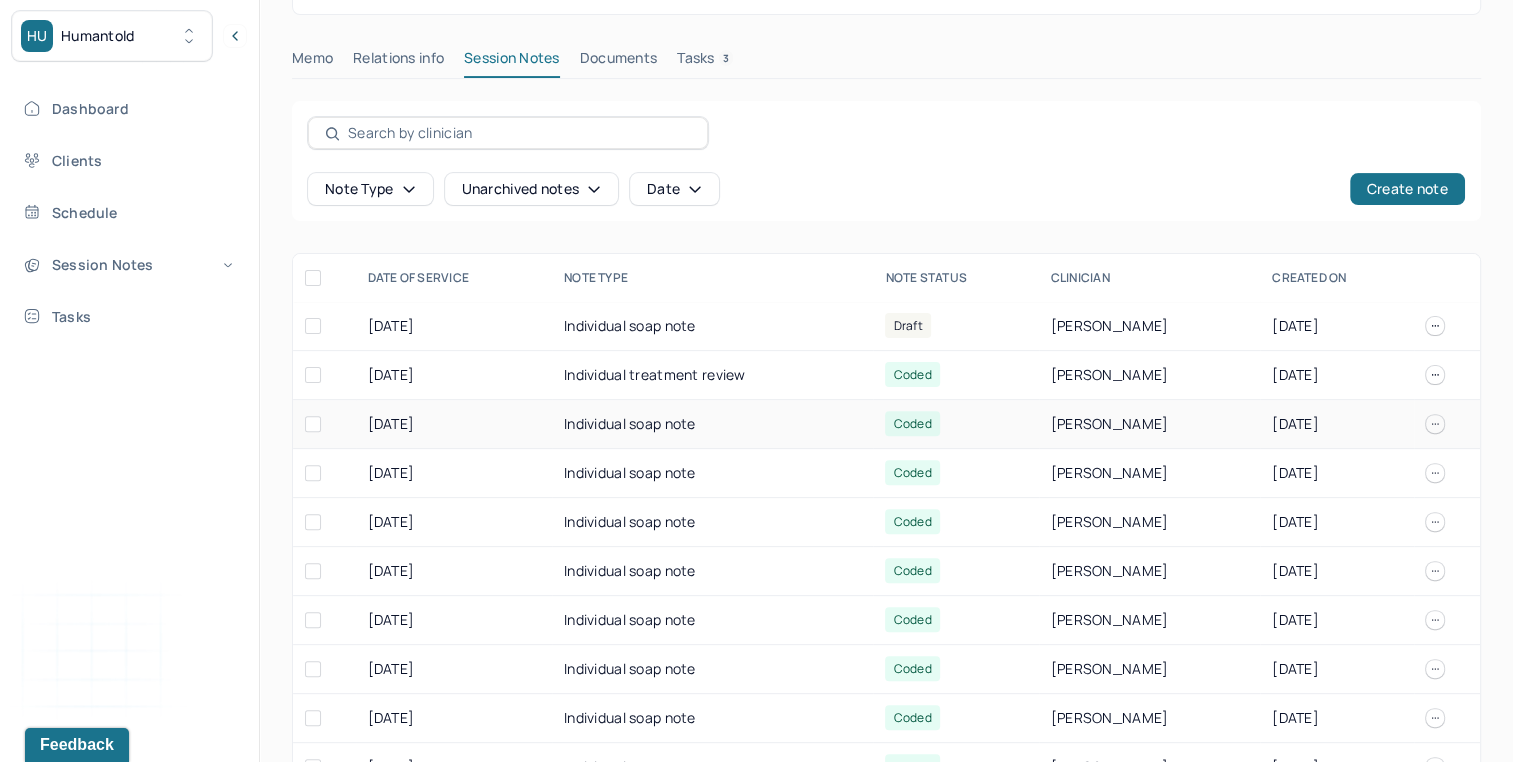click on "Individual soap note" at bounding box center (712, 424) 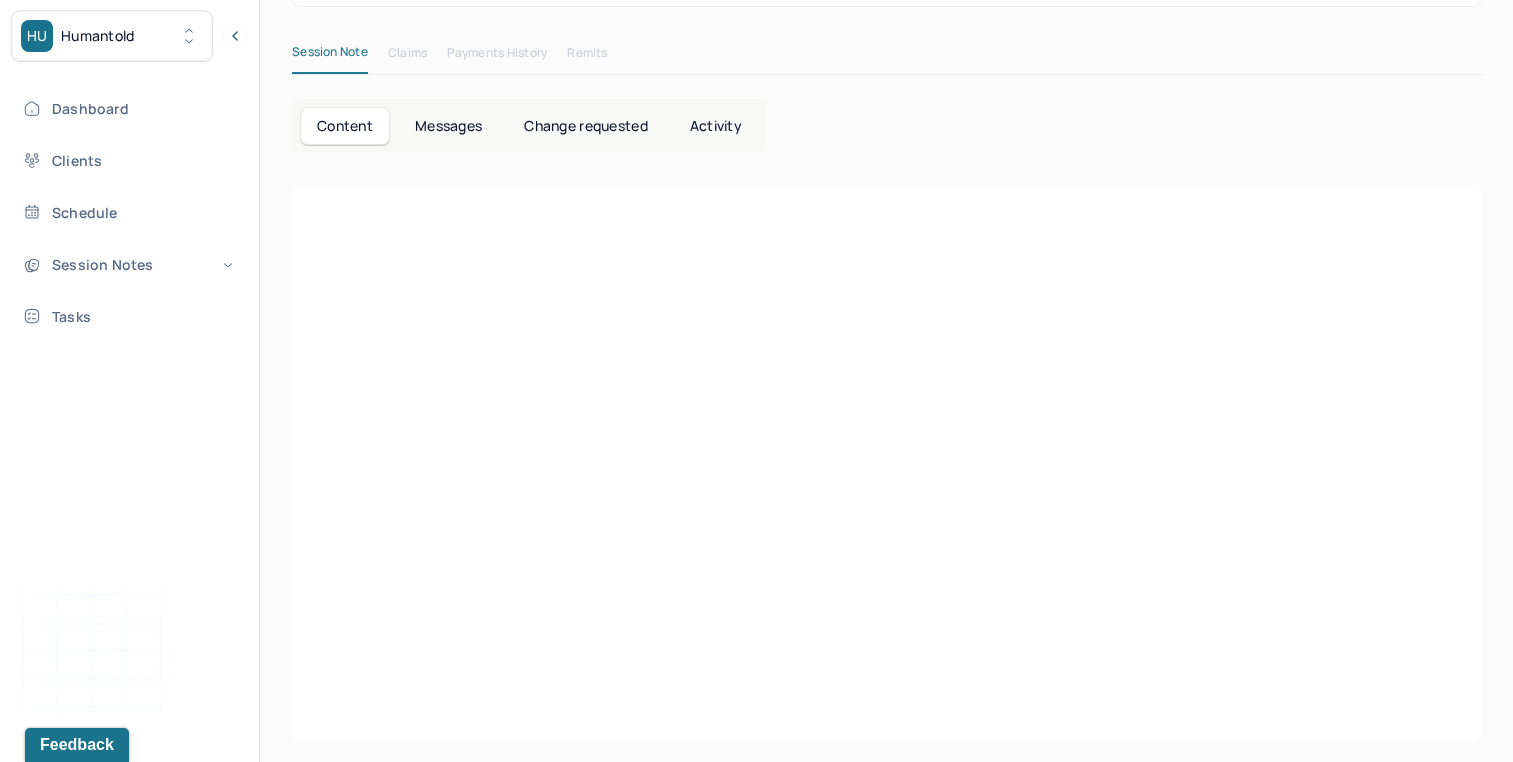scroll, scrollTop: 558, scrollLeft: 0, axis: vertical 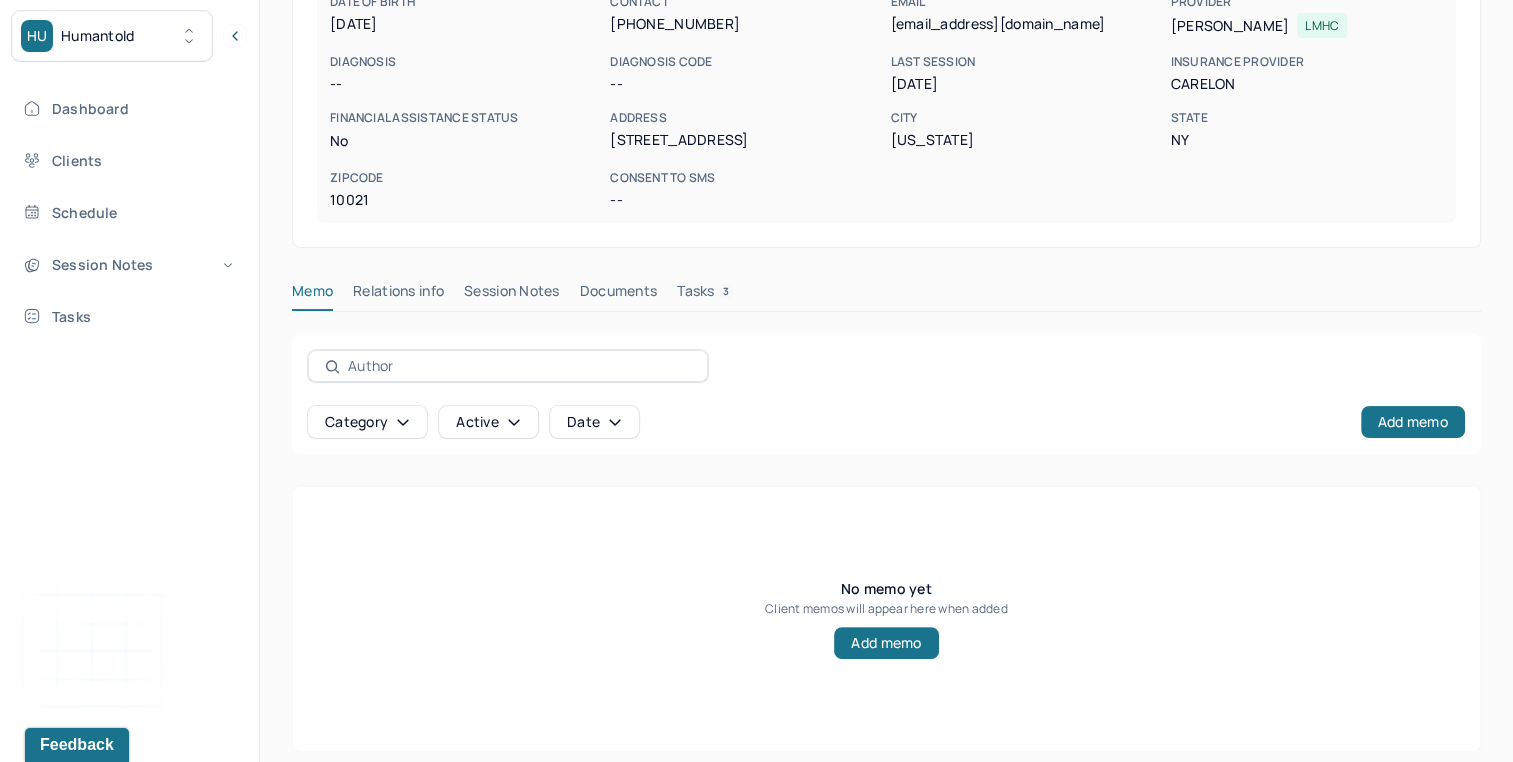 click on "Session Notes" at bounding box center (512, 295) 